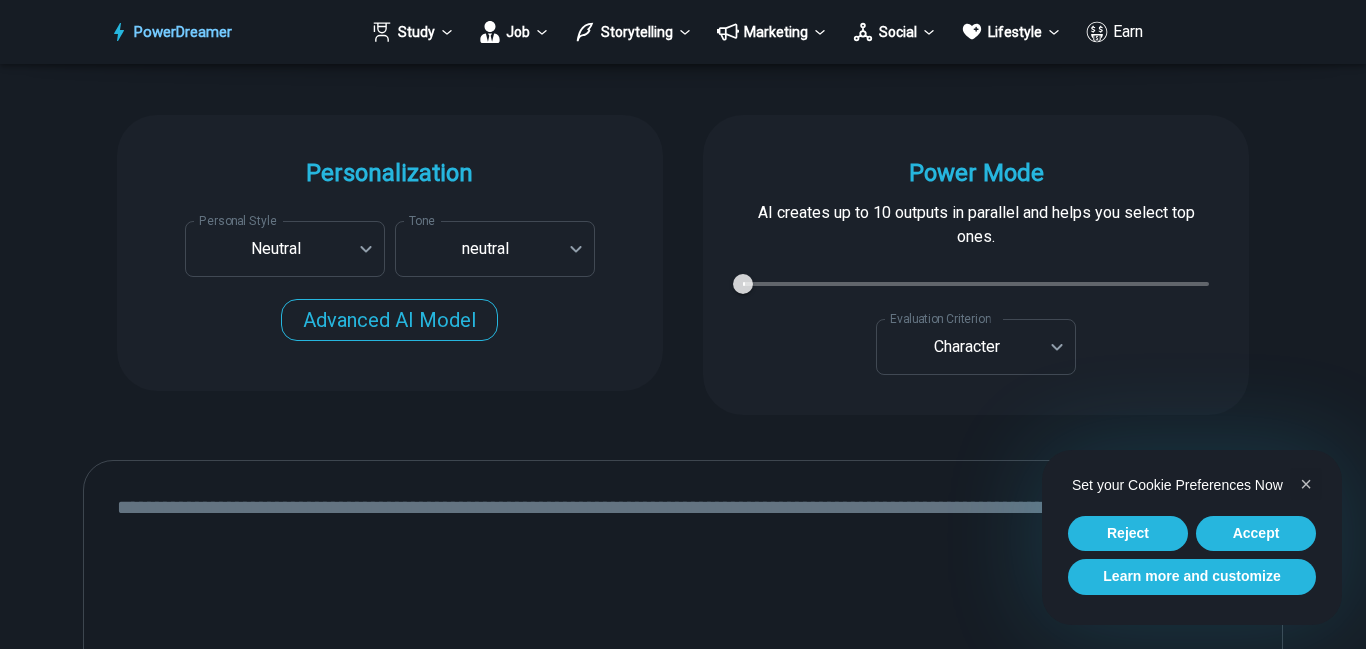 scroll, scrollTop: 634, scrollLeft: 0, axis: vertical 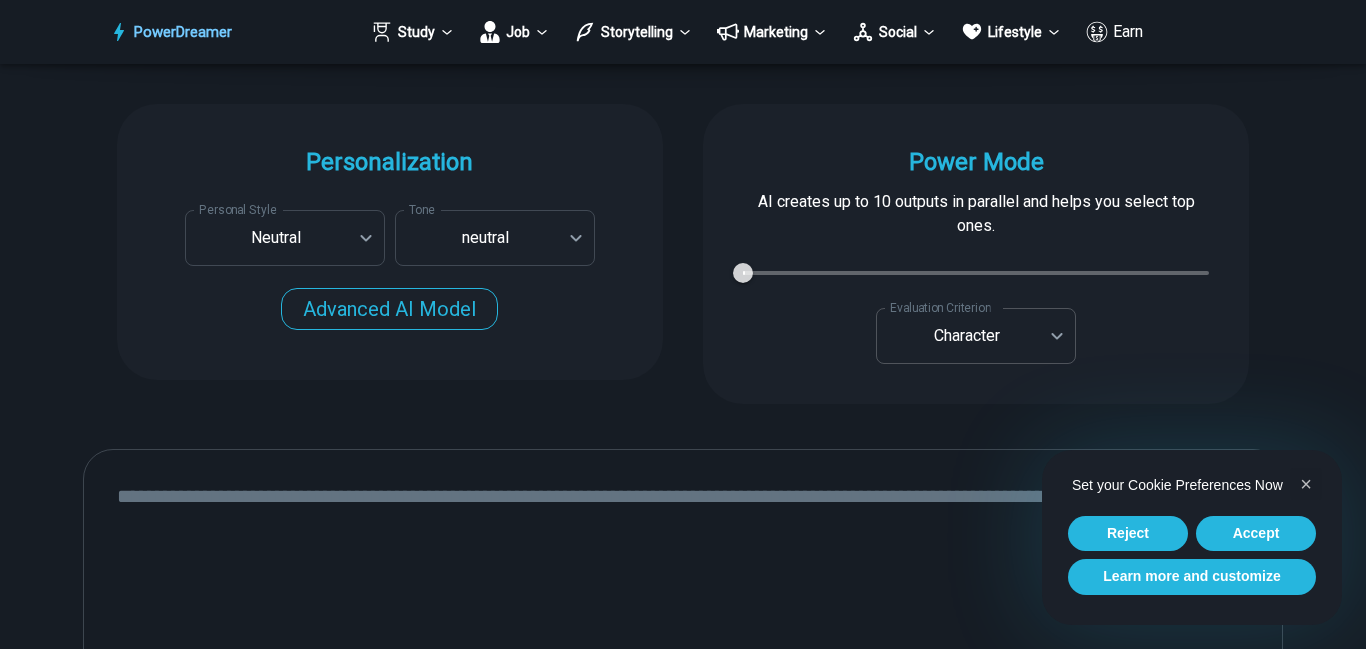 click on "**********" at bounding box center [683, 1338] 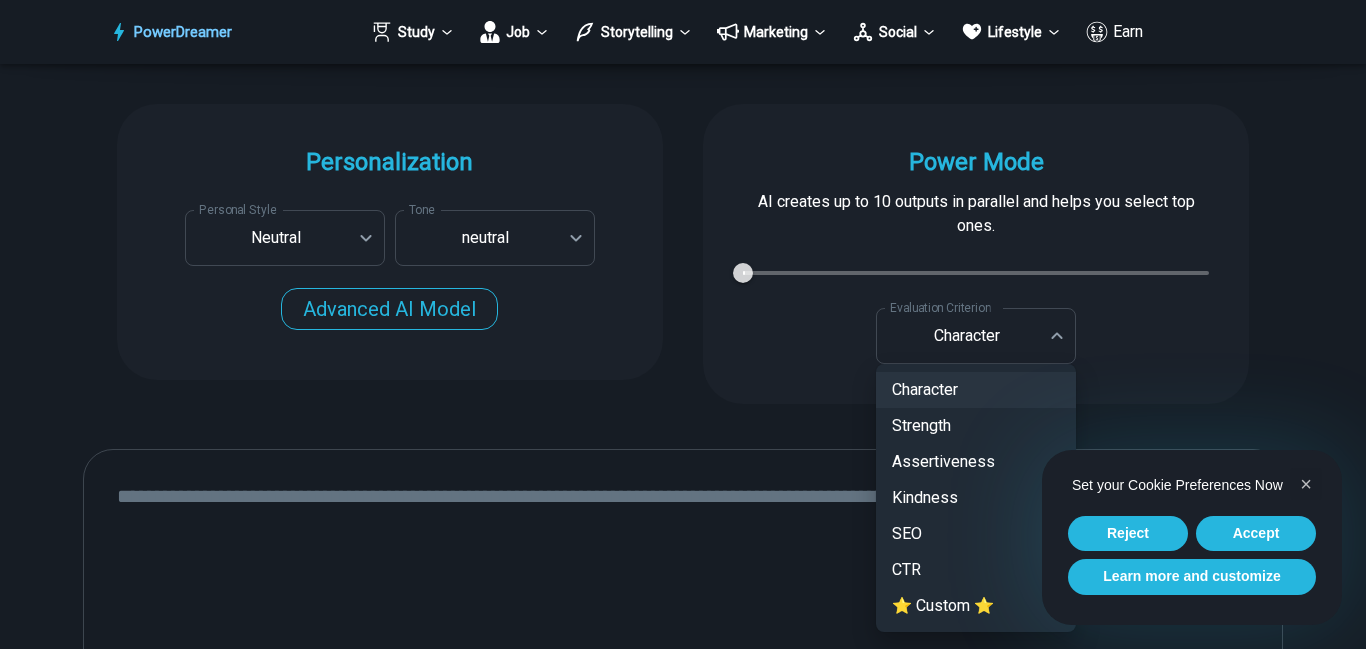 click on "Character" at bounding box center [976, 390] 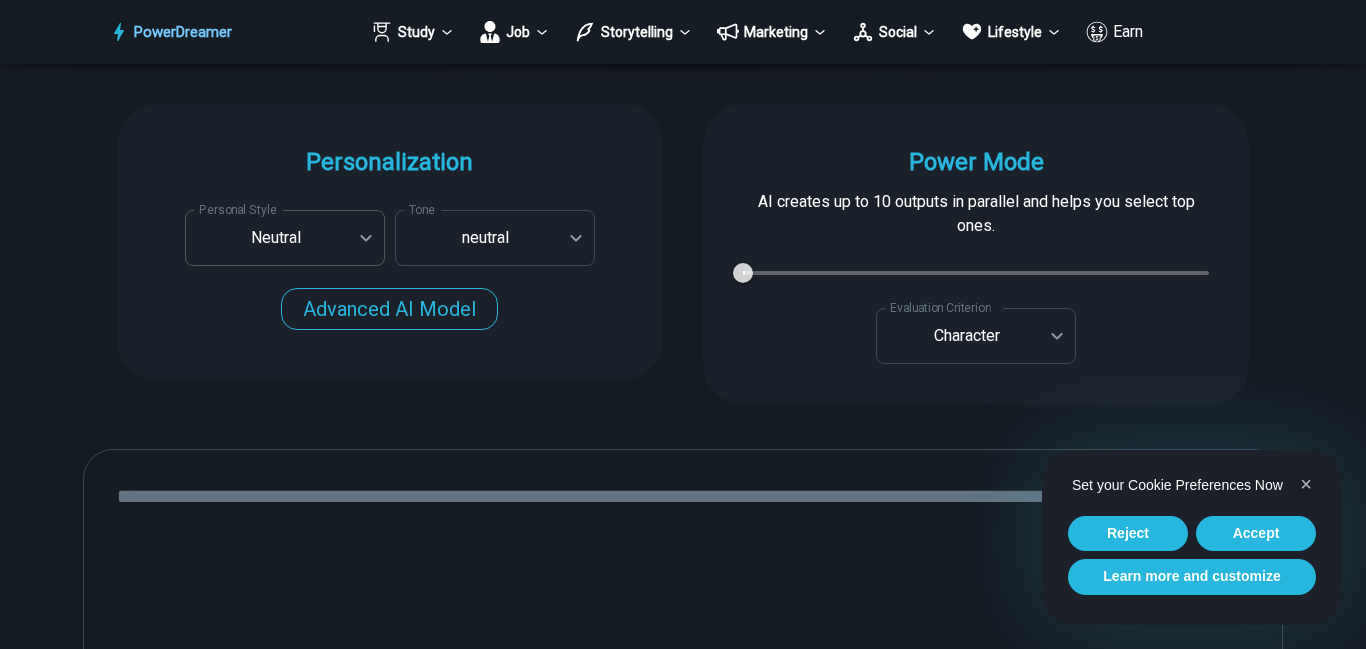 click on "**********" at bounding box center [683, 1338] 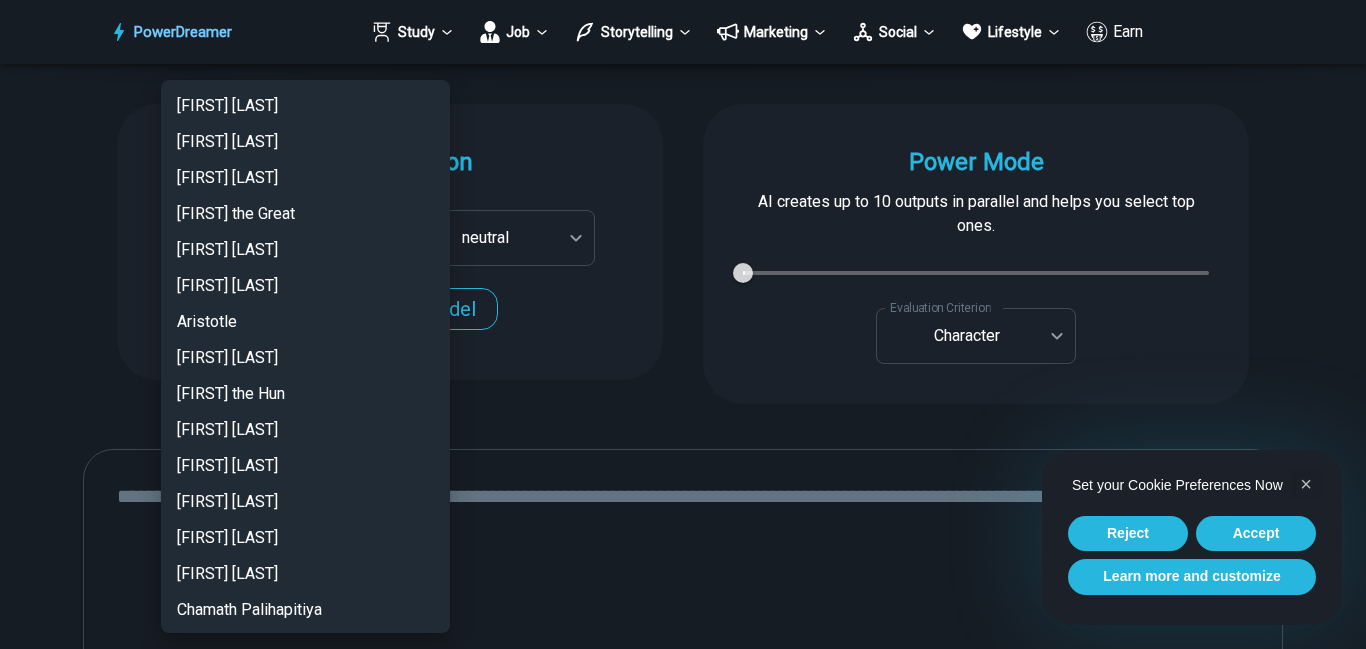 scroll, scrollTop: 2630, scrollLeft: 0, axis: vertical 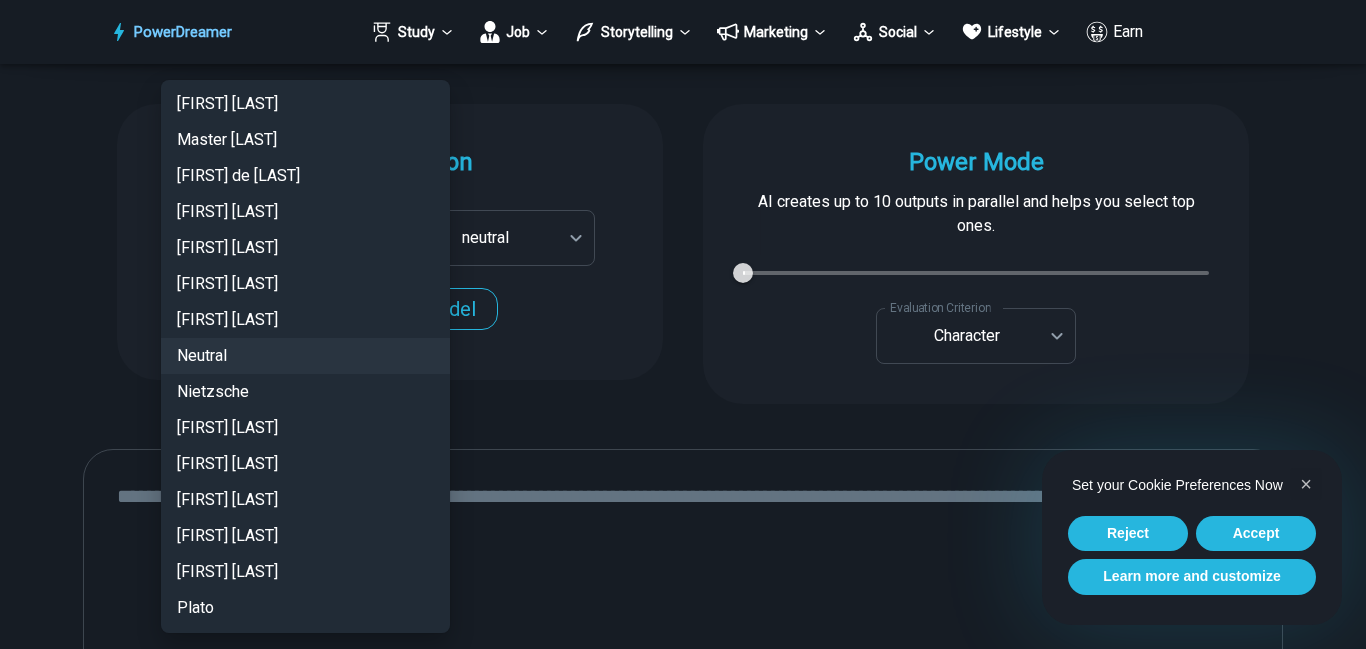 click on "Neutral" at bounding box center (305, 356) 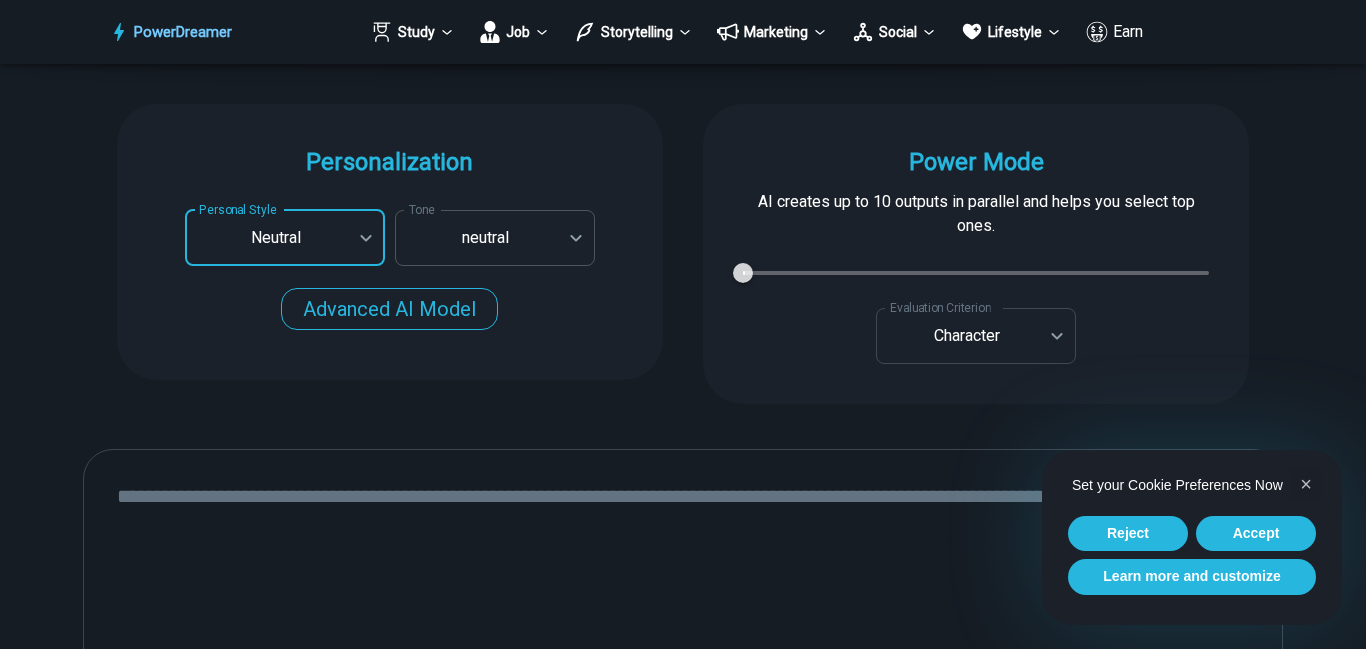click on "**********" at bounding box center (683, 1338) 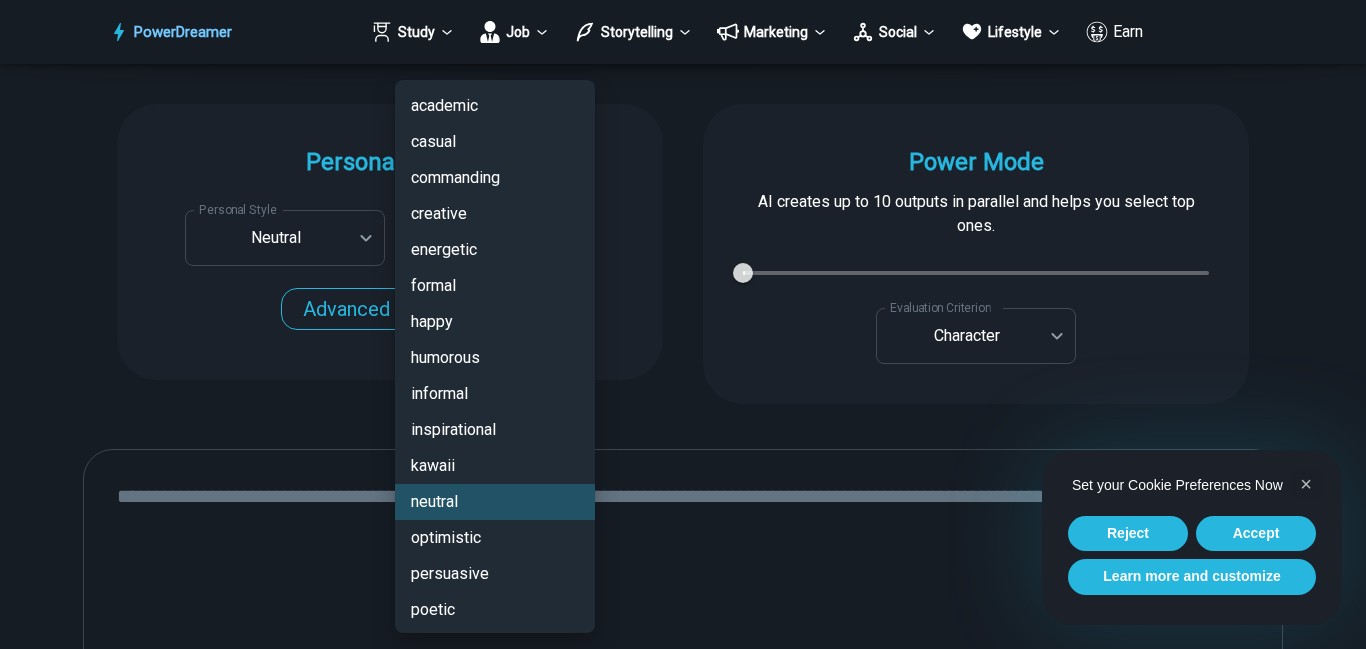 click on "optimistic" at bounding box center [495, 538] 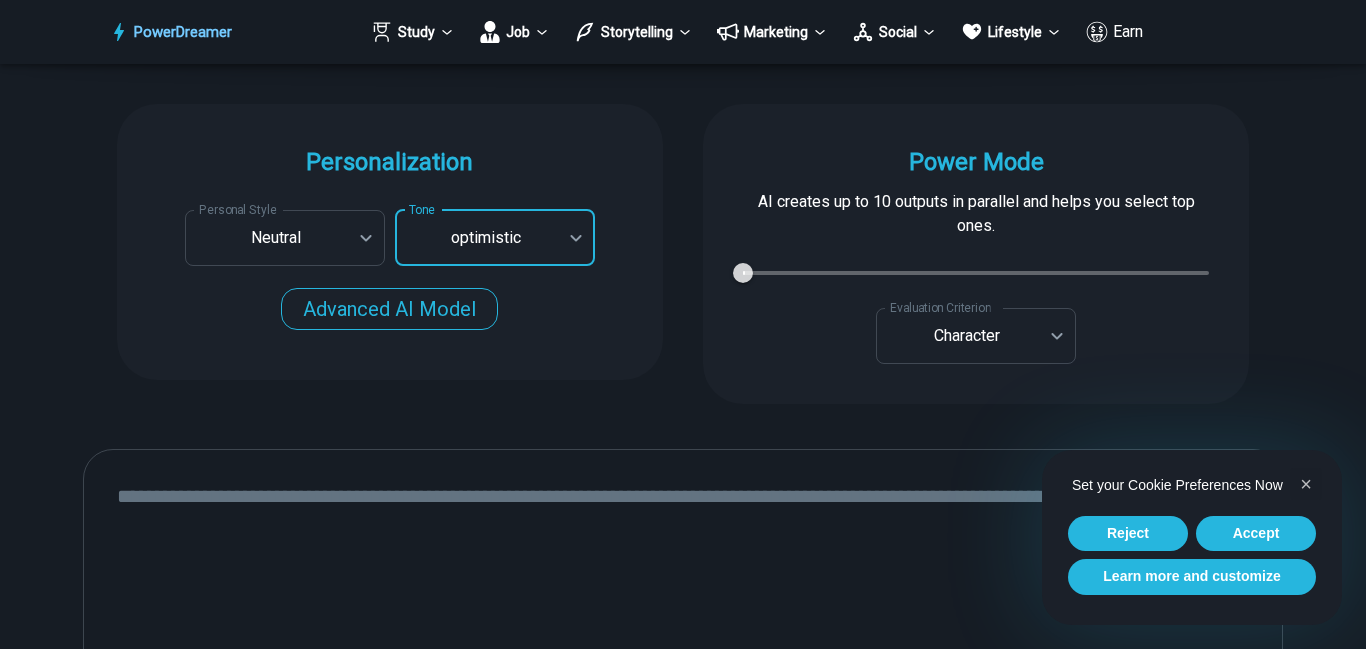 type on "**********" 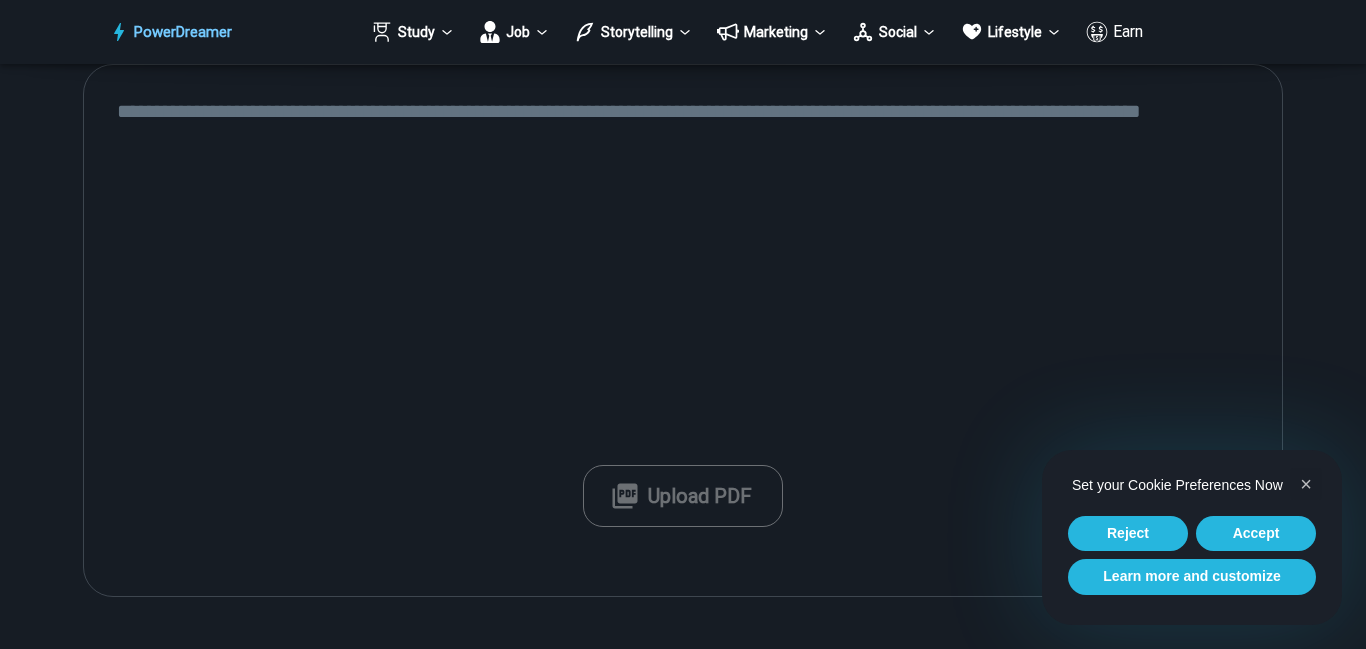 scroll, scrollTop: 1017, scrollLeft: 0, axis: vertical 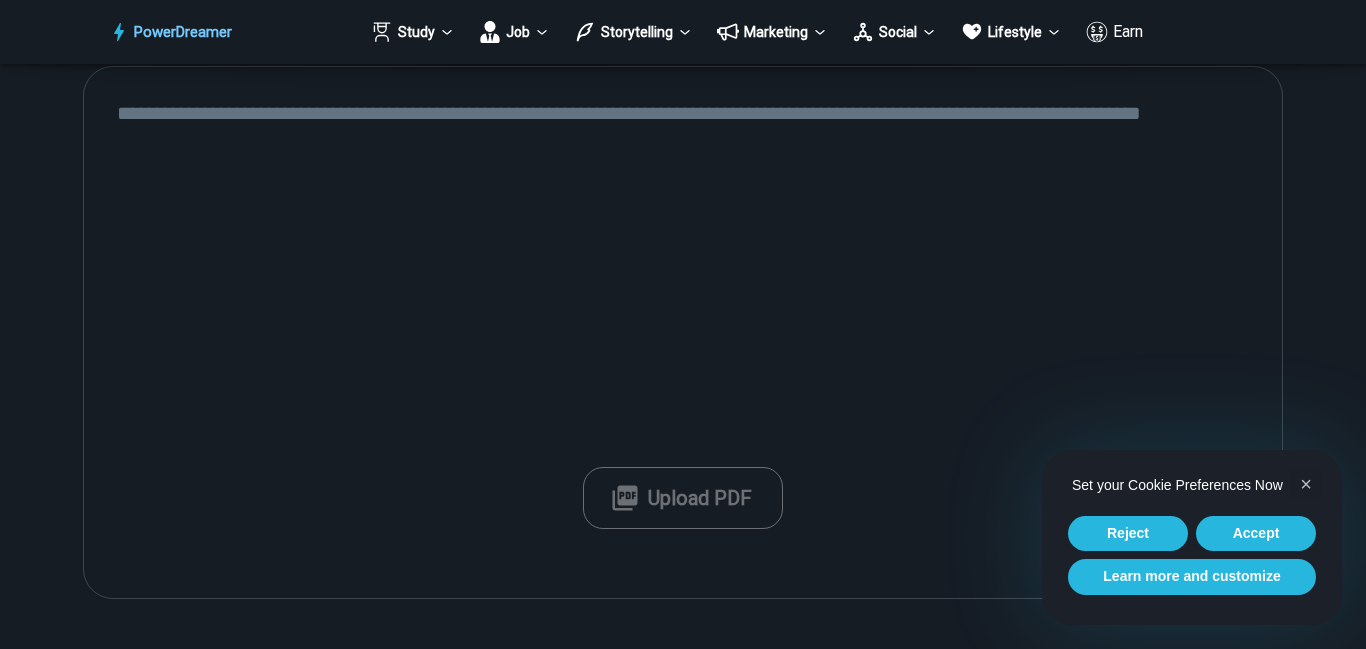 click at bounding box center [683, 332] 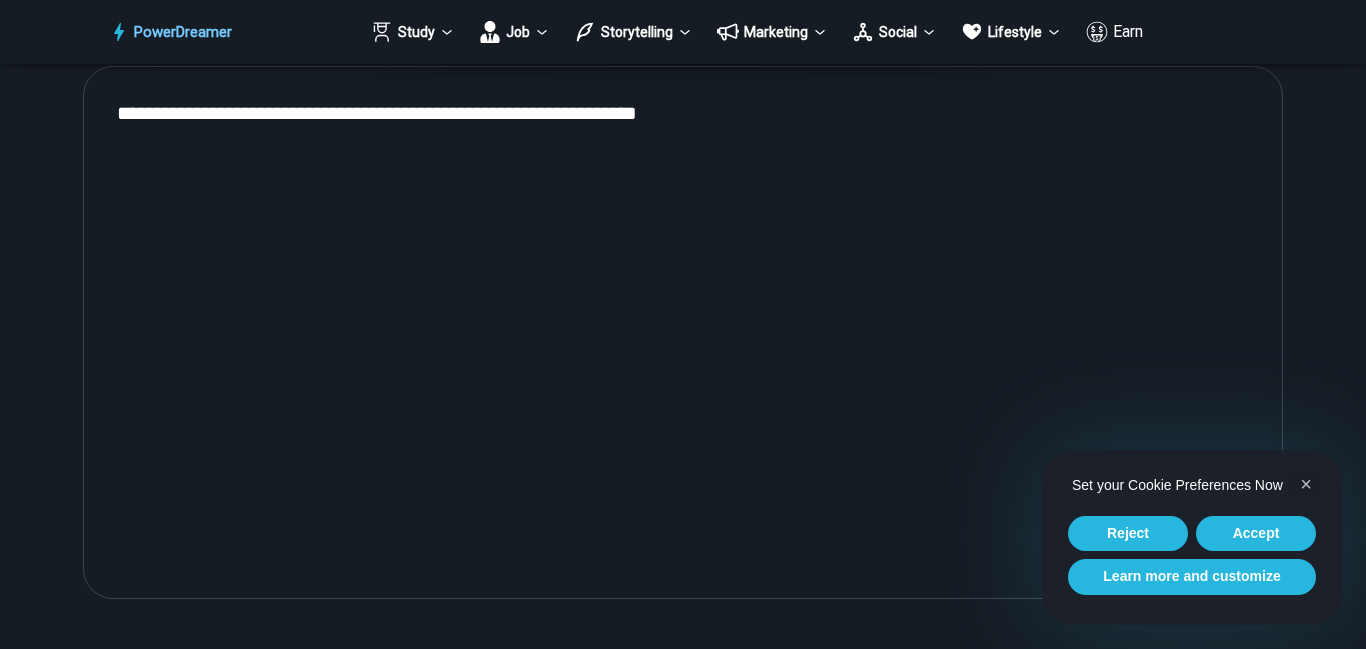 click on "**********" at bounding box center (683, 332) 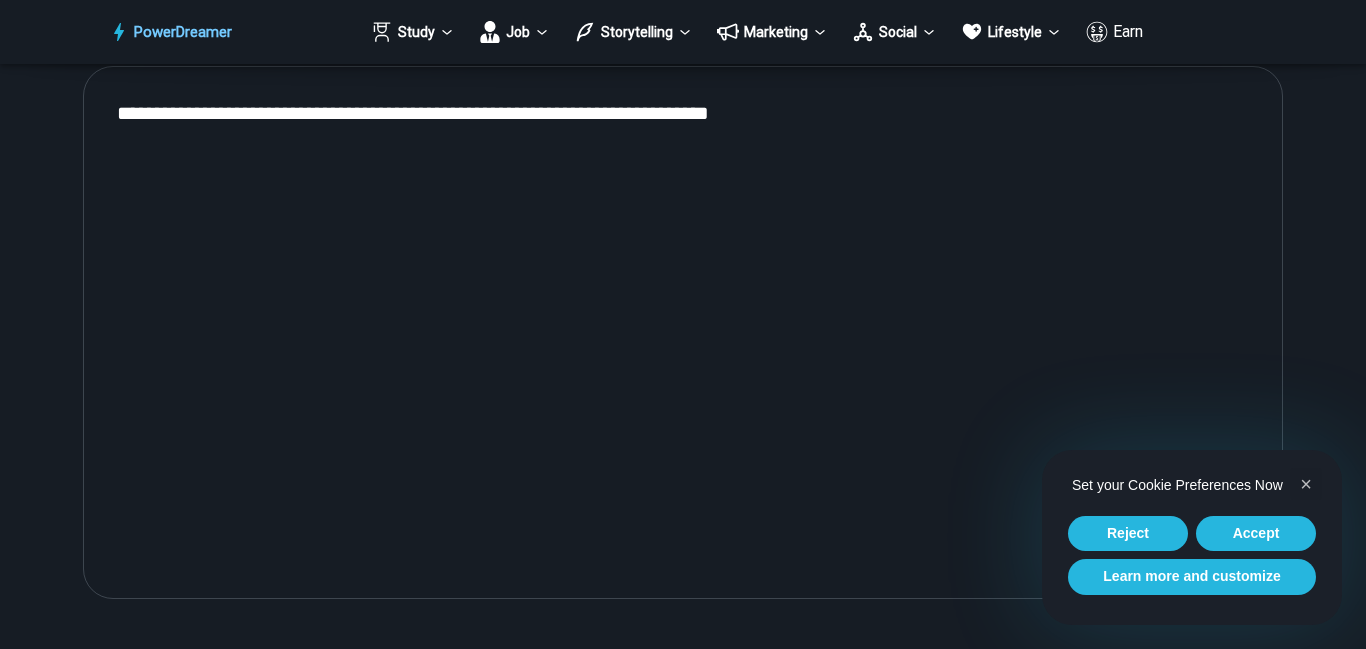 click on "**********" at bounding box center (683, 332) 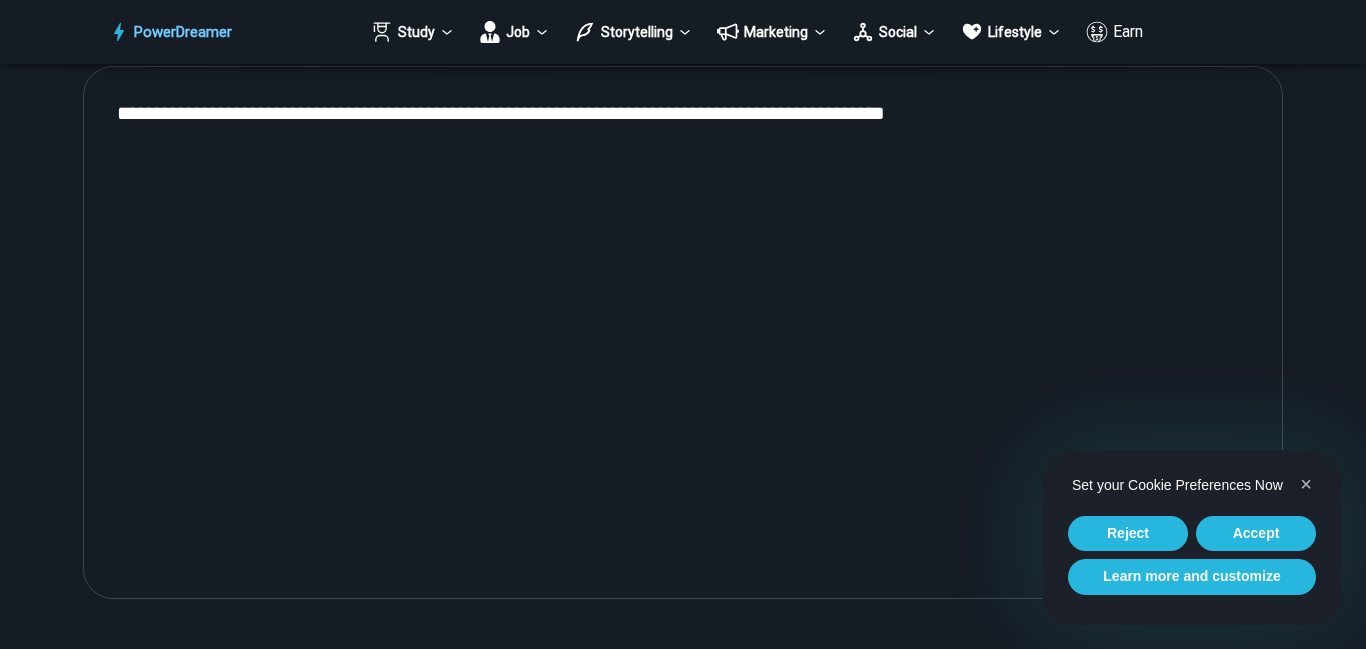 click on "**********" at bounding box center (683, 332) 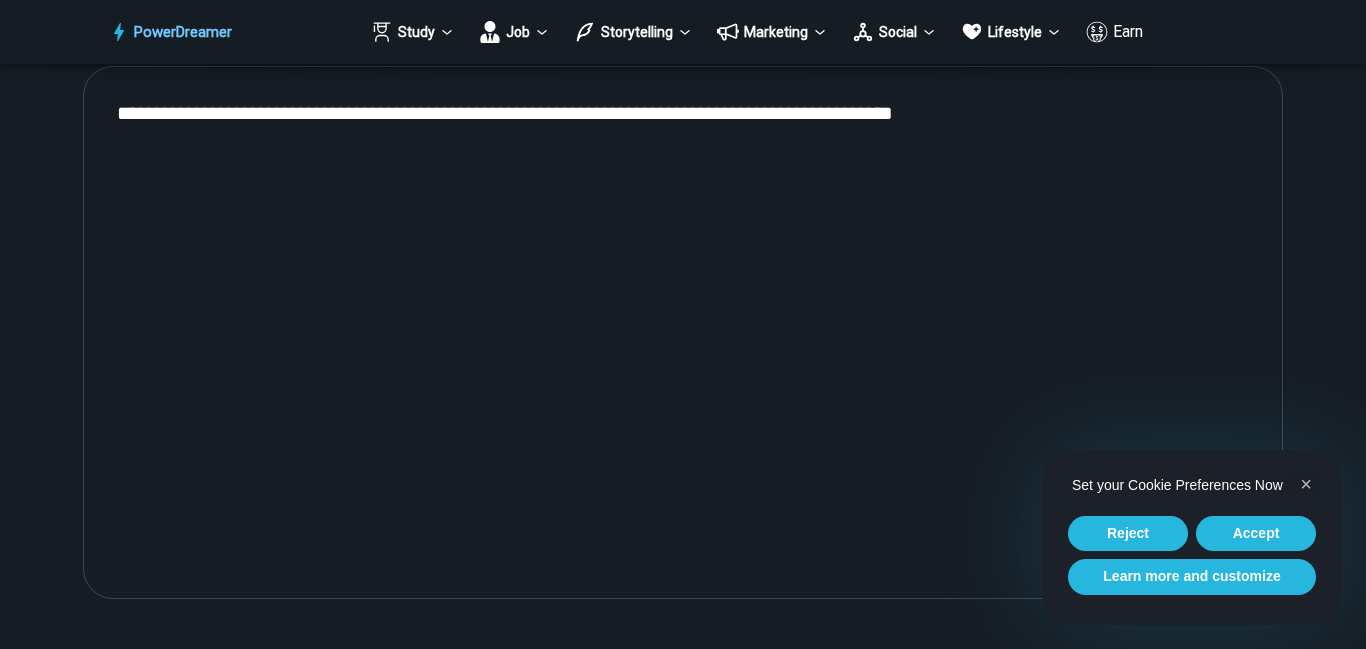 click on "**********" at bounding box center [683, 332] 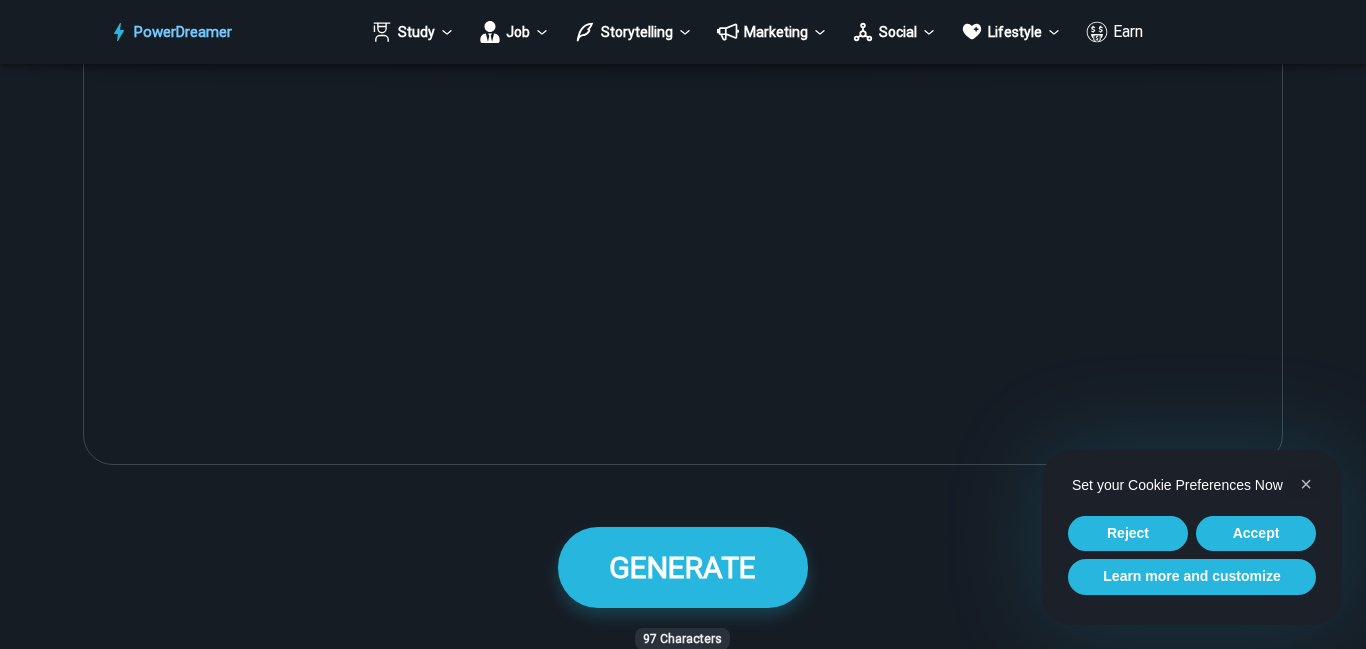 scroll, scrollTop: 1156, scrollLeft: 0, axis: vertical 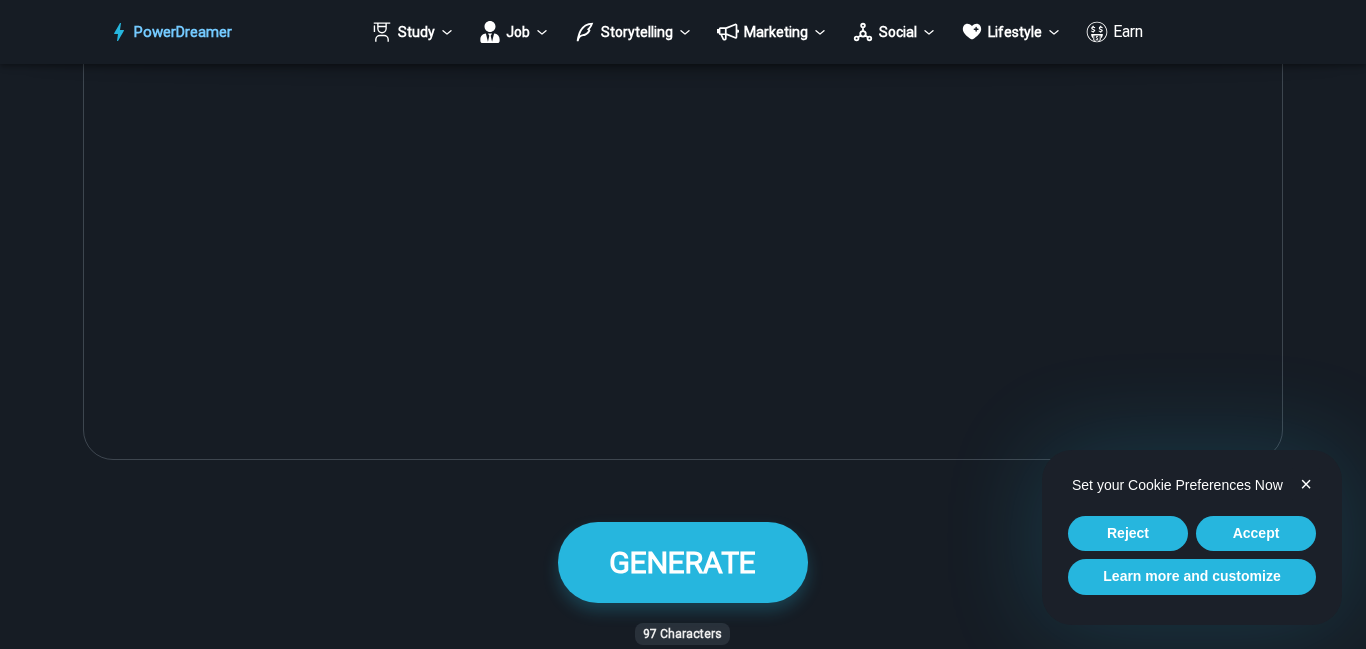 type on "**********" 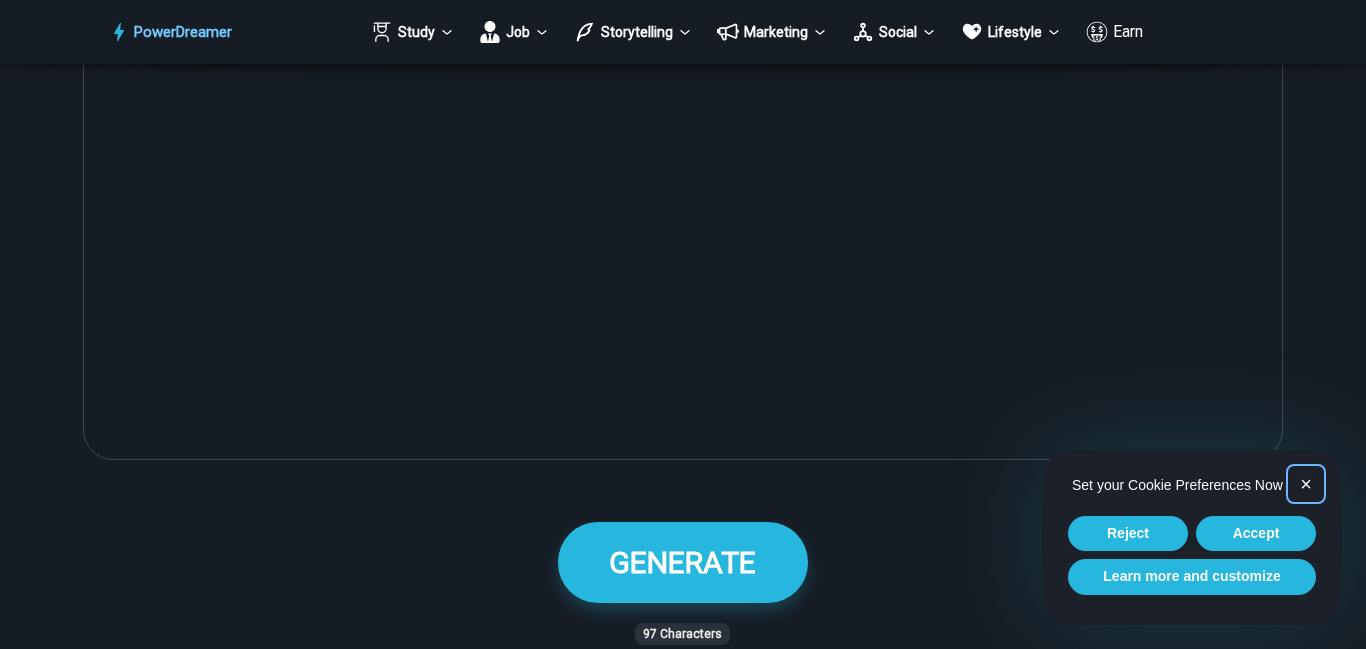 click on "×" at bounding box center [1306, 484] 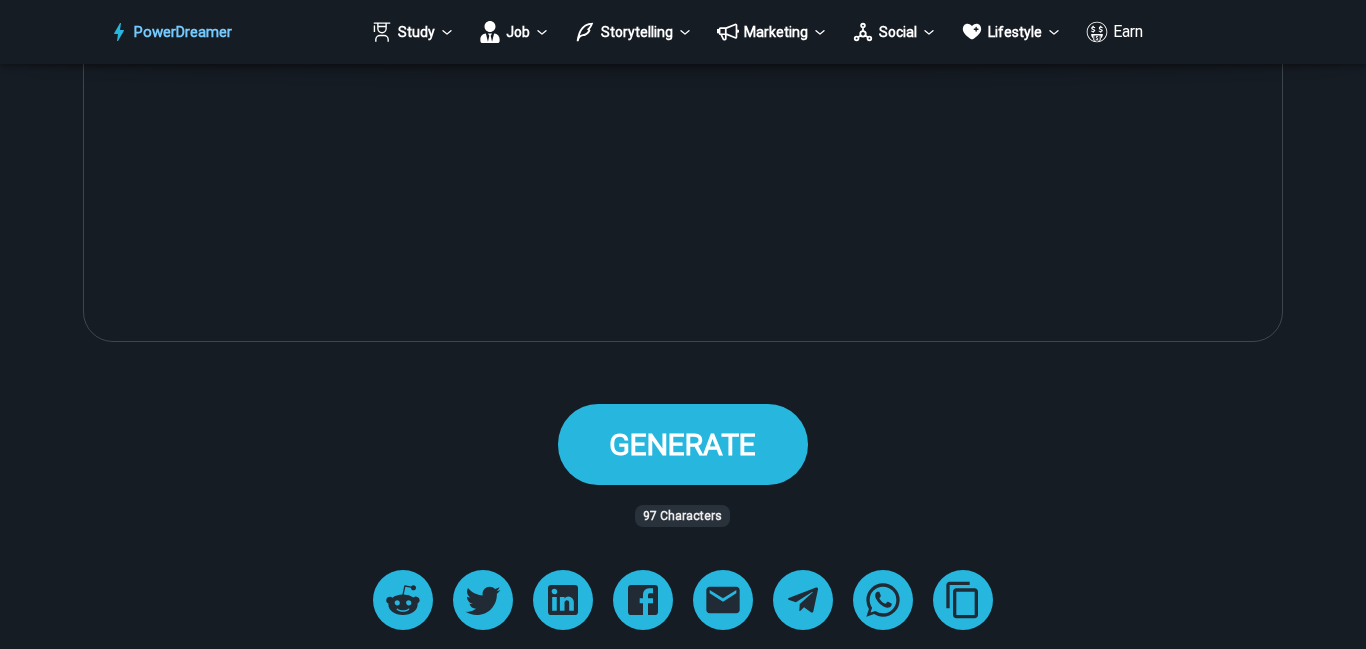 scroll, scrollTop: 1279, scrollLeft: 0, axis: vertical 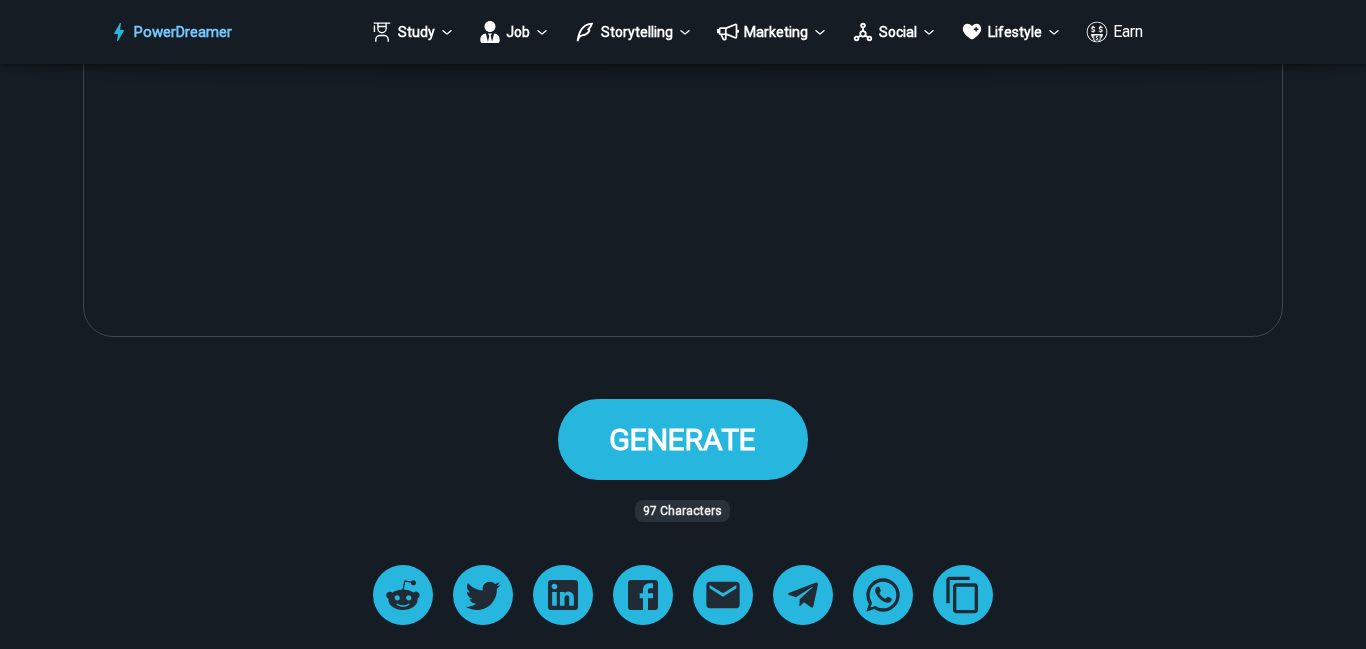 click on "GENERATE" at bounding box center (682, 439) 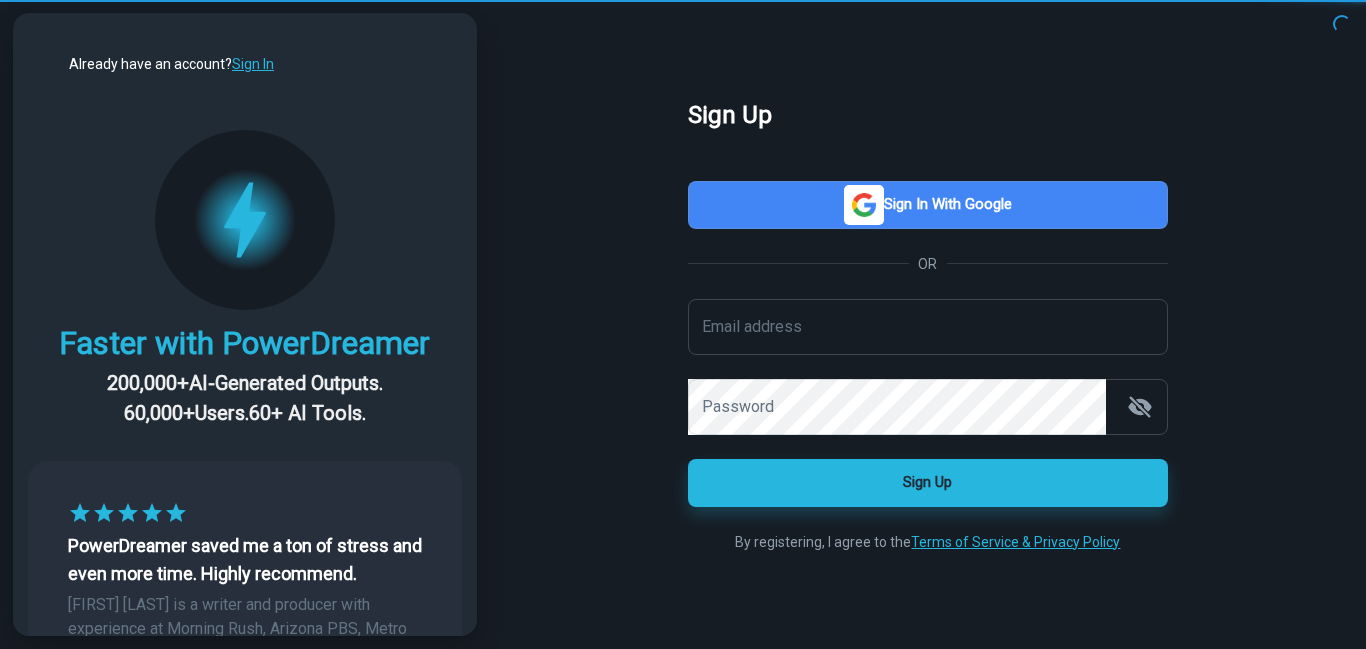 scroll, scrollTop: 0, scrollLeft: 0, axis: both 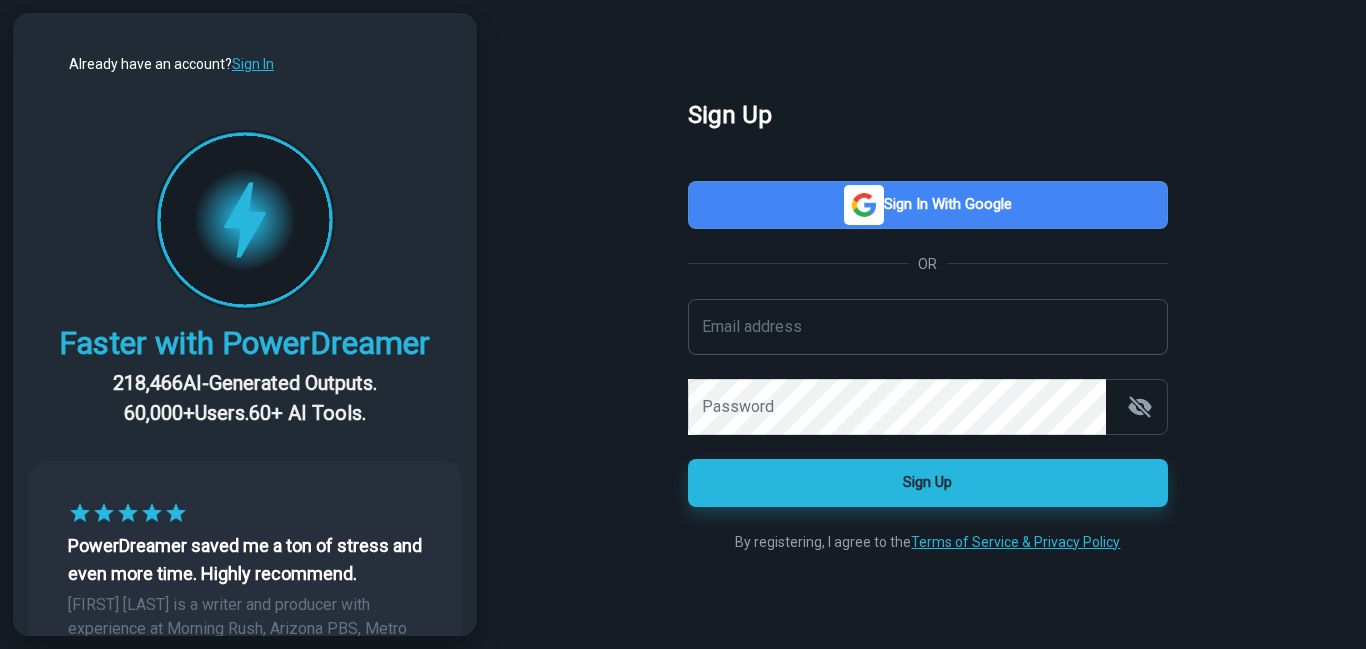 click on "Email address" at bounding box center (928, 327) 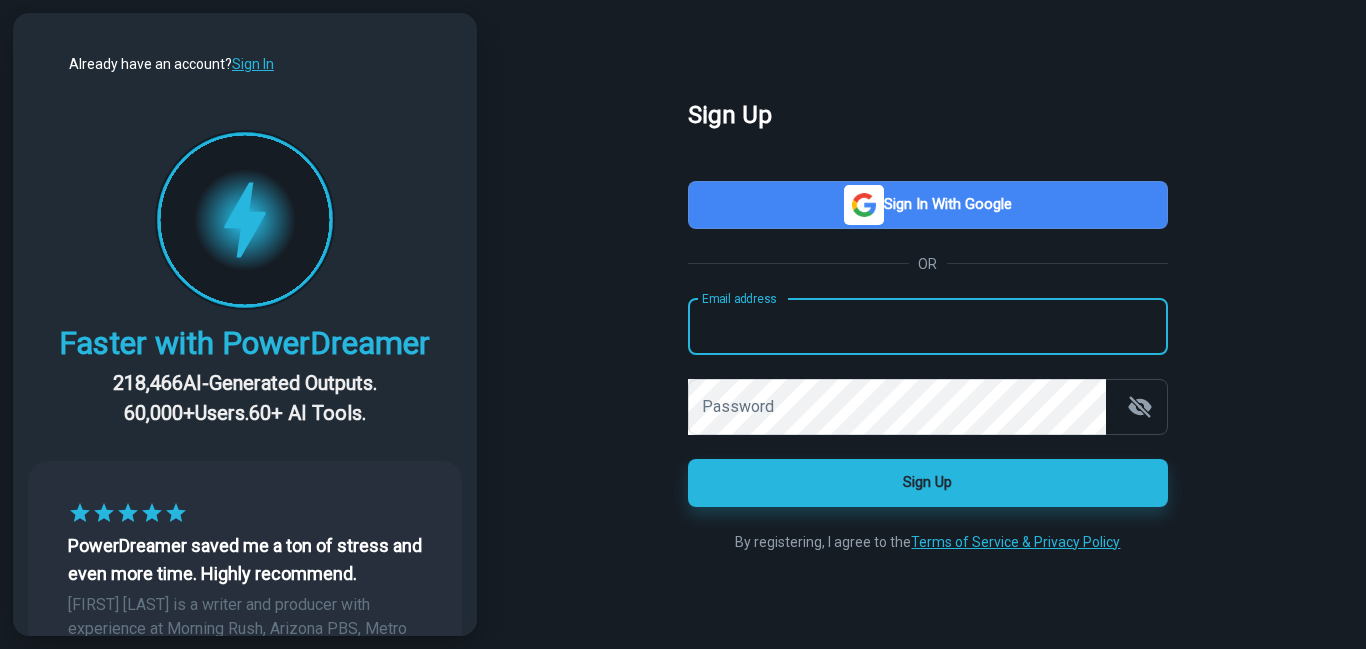 type on "**********" 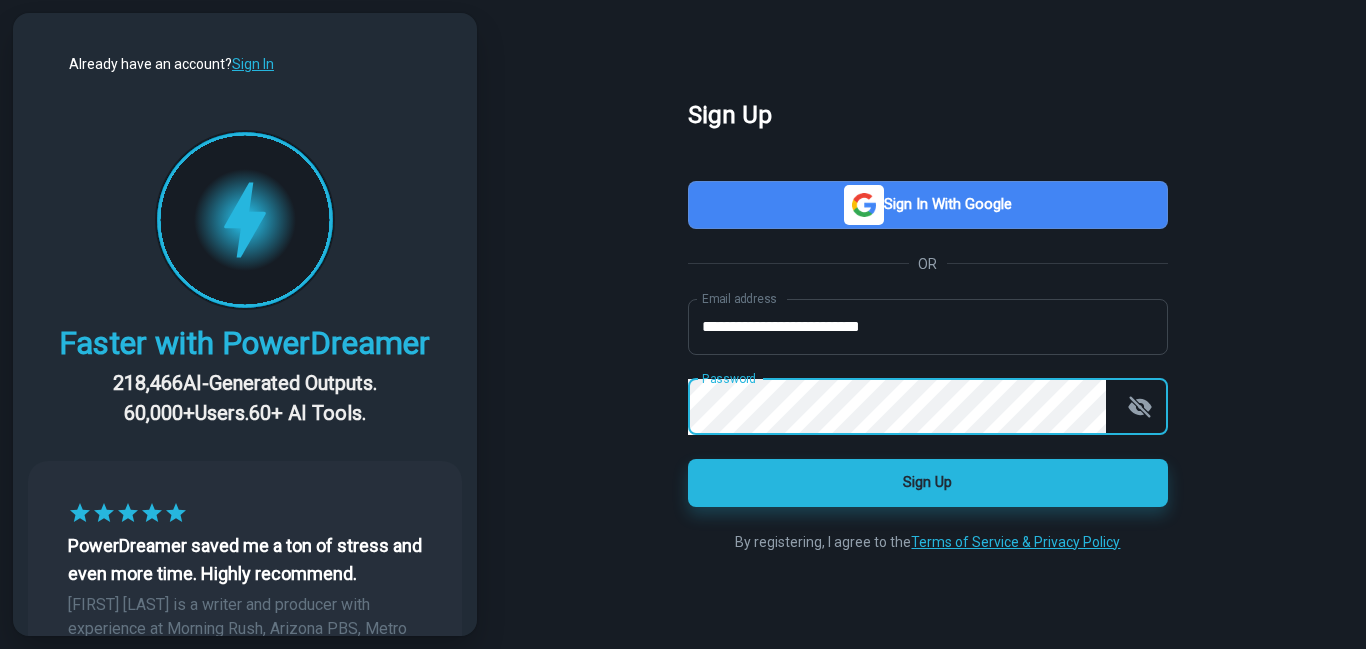 click 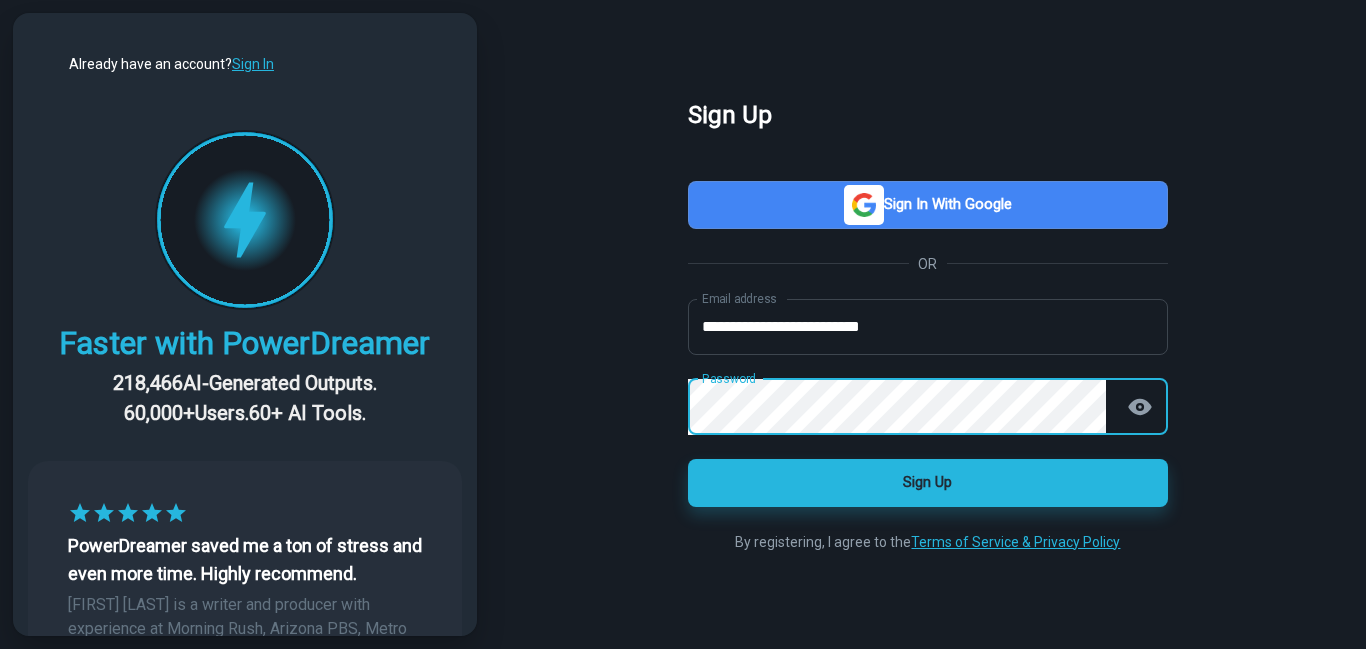 click on "**********" at bounding box center (928, 324) 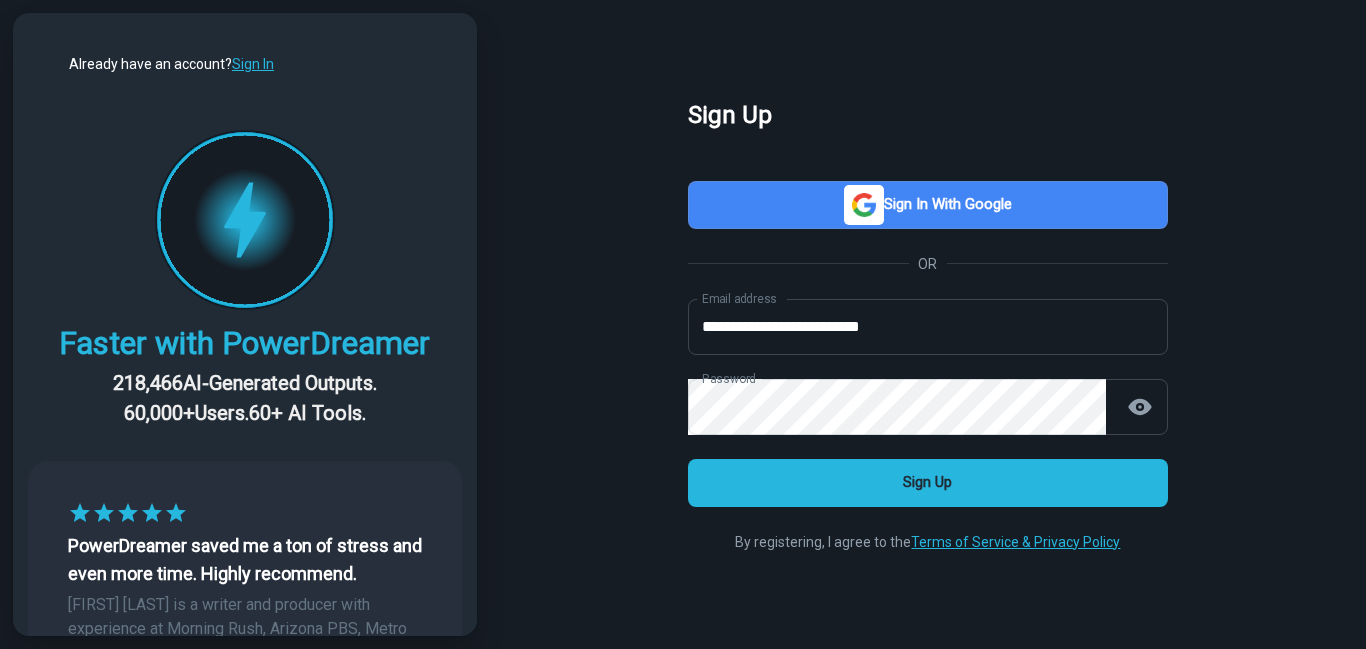 click on "Sign Up" at bounding box center (928, 483) 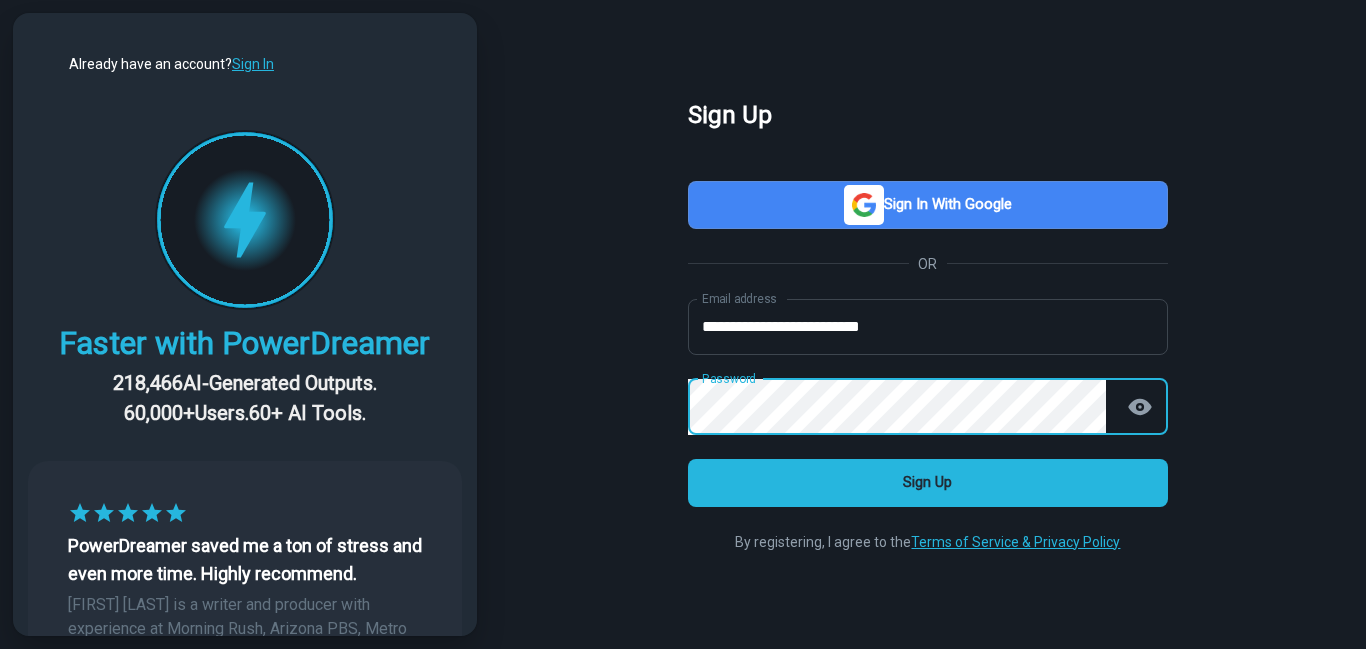 click on "Sign Up" at bounding box center [928, 483] 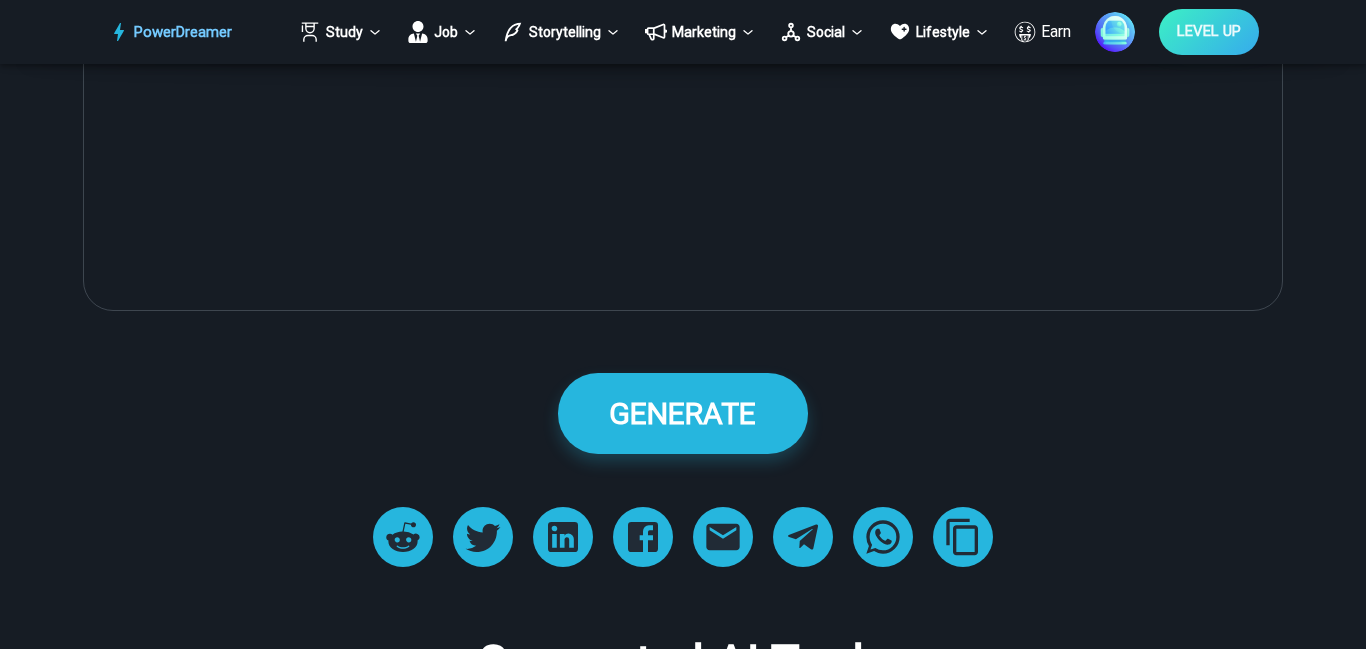 scroll, scrollTop: 1310, scrollLeft: 0, axis: vertical 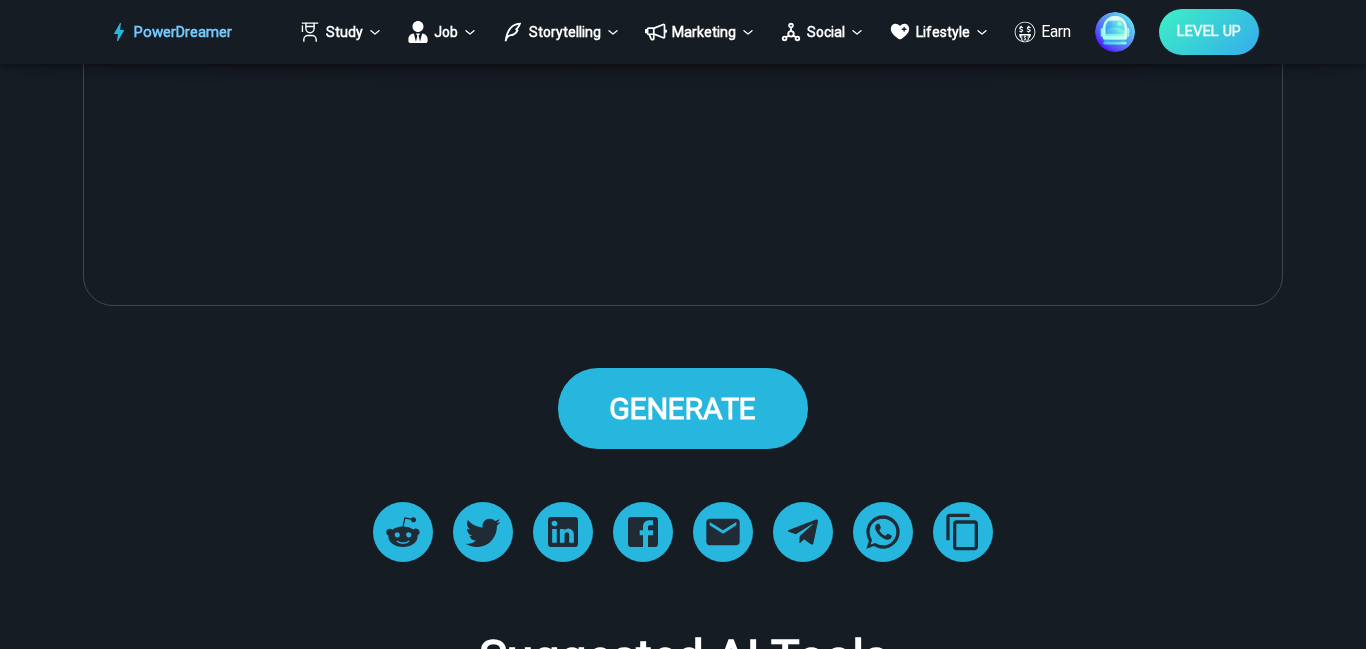 click on "GENERATE" at bounding box center (682, 408) 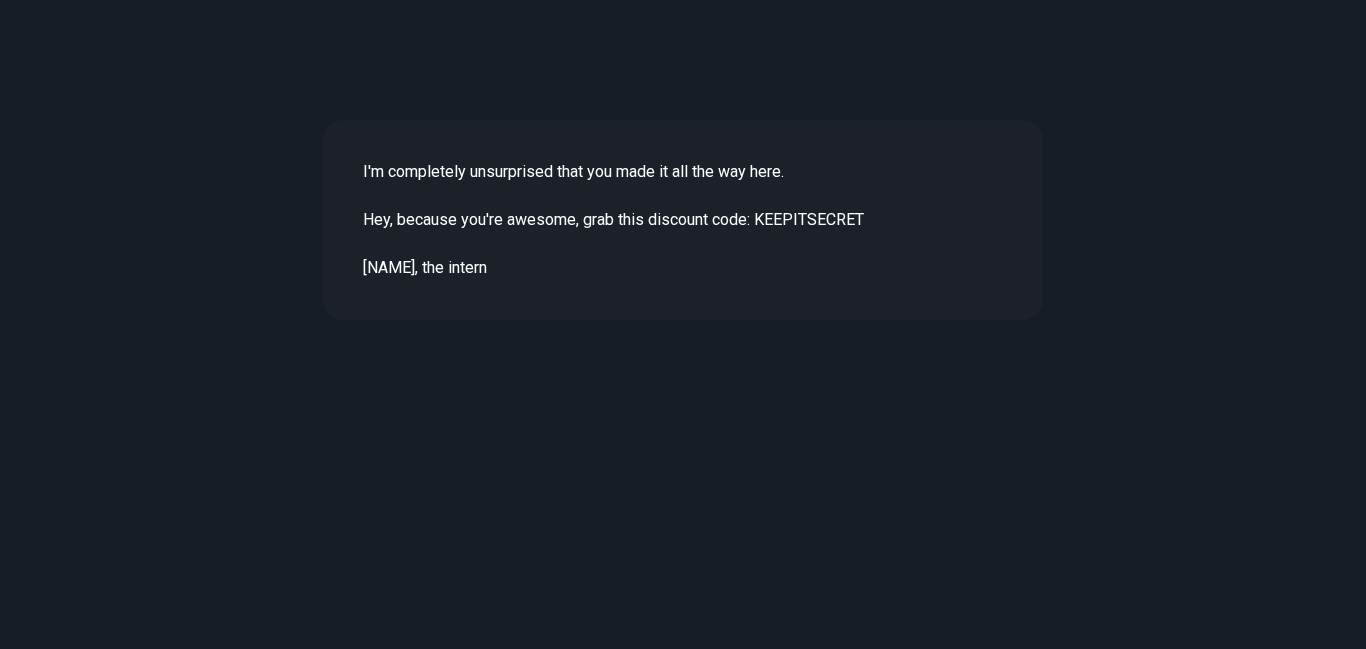 scroll, scrollTop: 3708, scrollLeft: 0, axis: vertical 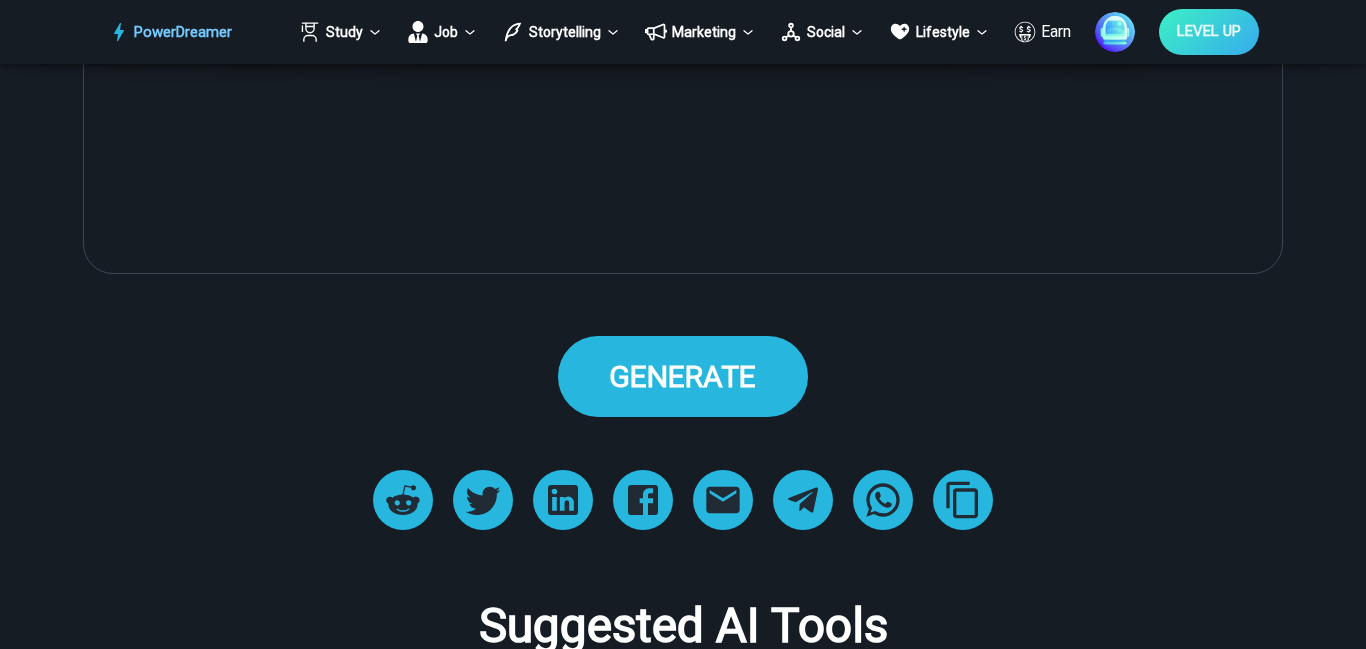 click on "GENERATE" at bounding box center [683, 376] 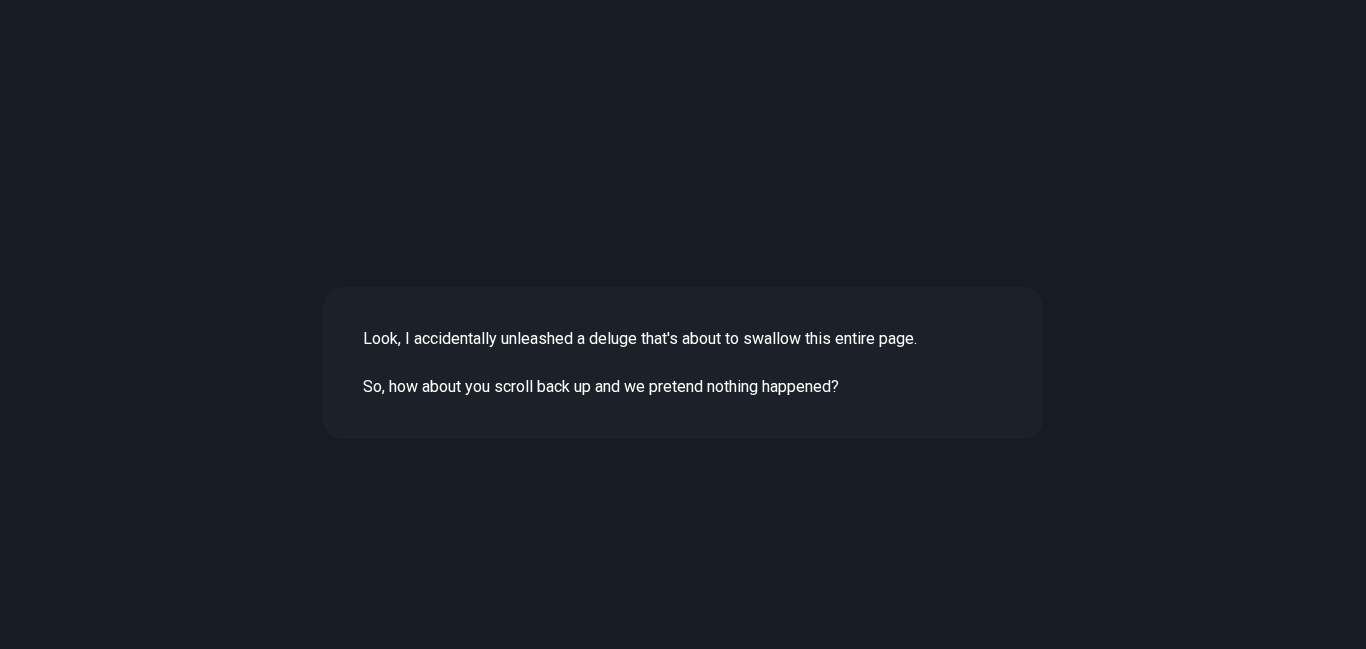 scroll, scrollTop: 7348, scrollLeft: 0, axis: vertical 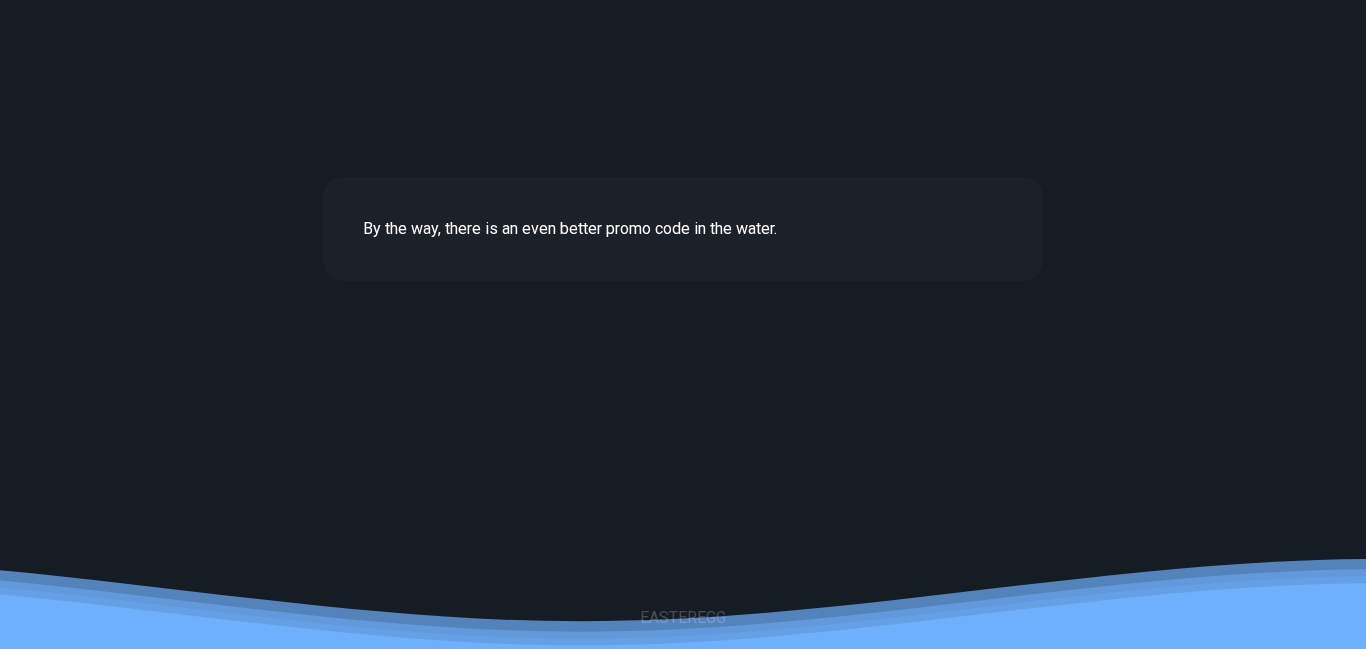 click on "EASTEREGG" at bounding box center [683, 618] 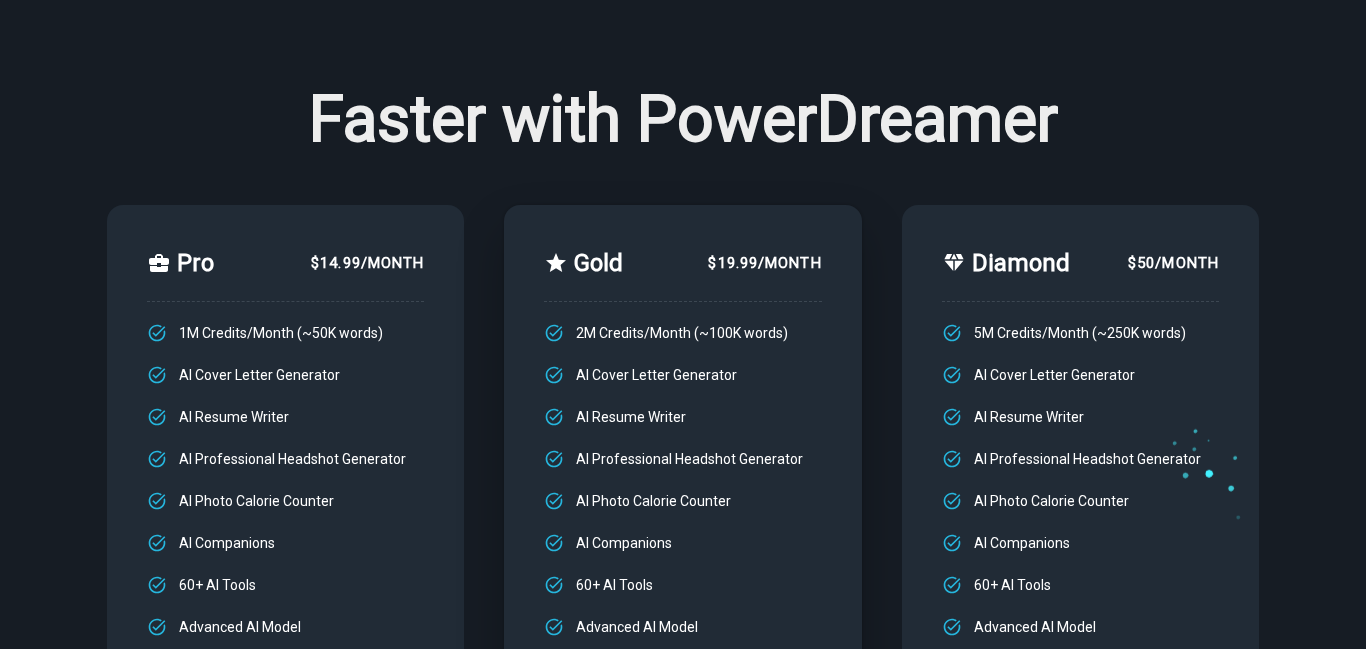 scroll, scrollTop: 210, scrollLeft: 0, axis: vertical 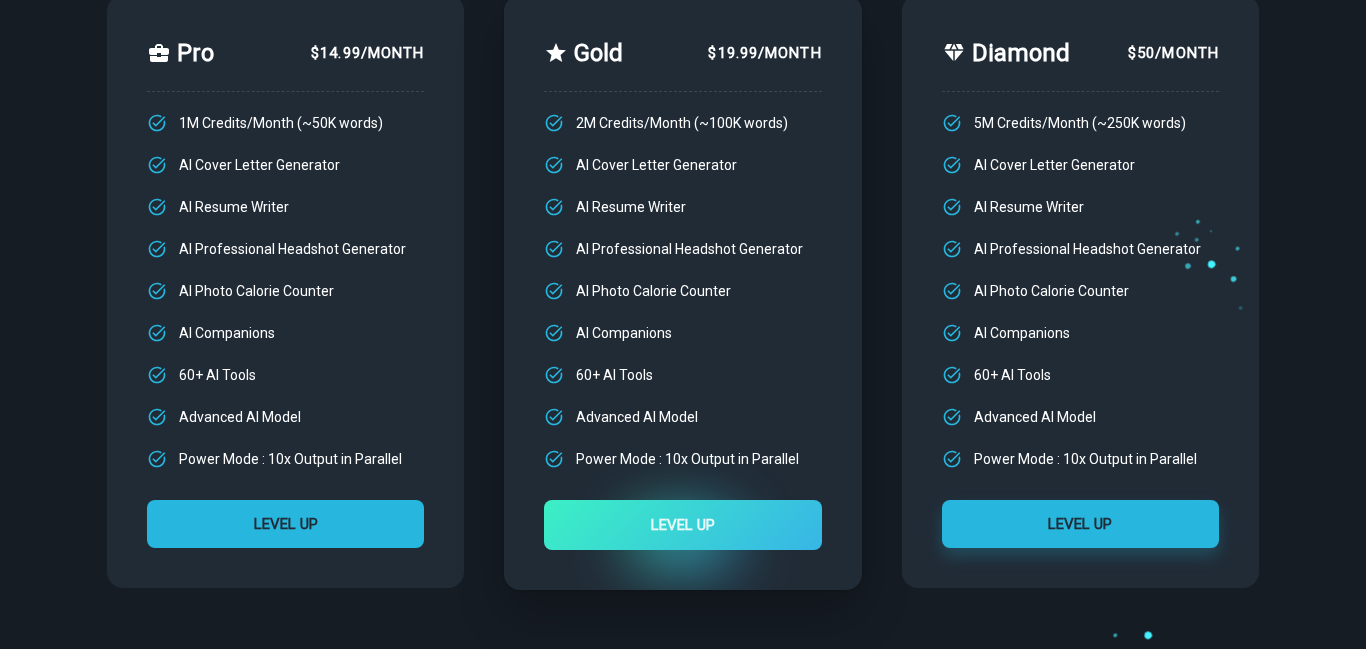 click on "LEVEL UP" at bounding box center [285, 524] 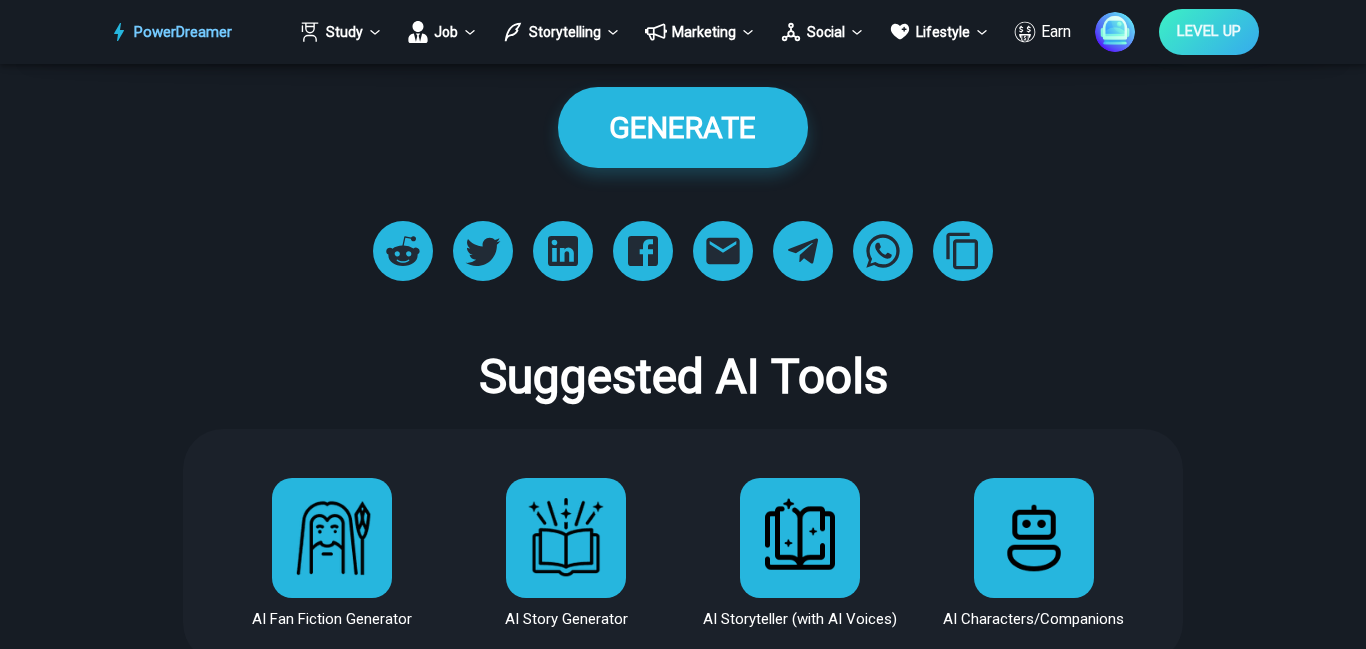 scroll, scrollTop: 1614, scrollLeft: 0, axis: vertical 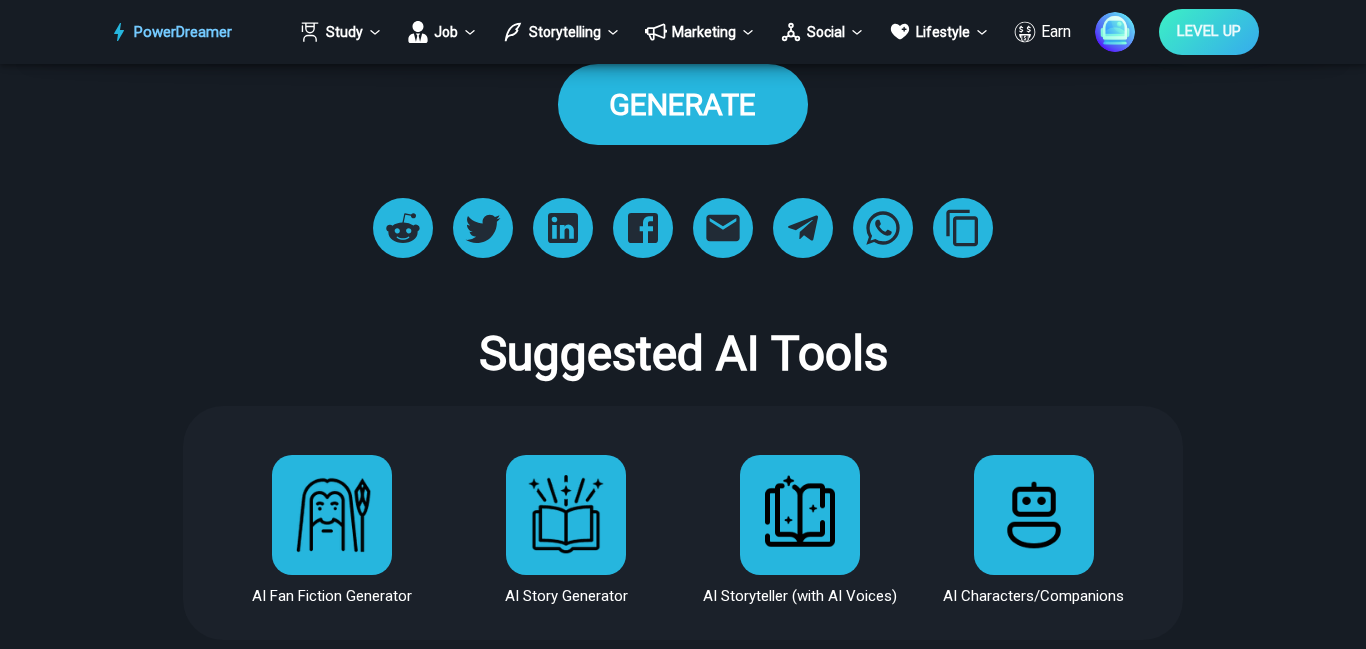 click on "GENERATE" at bounding box center (682, 104) 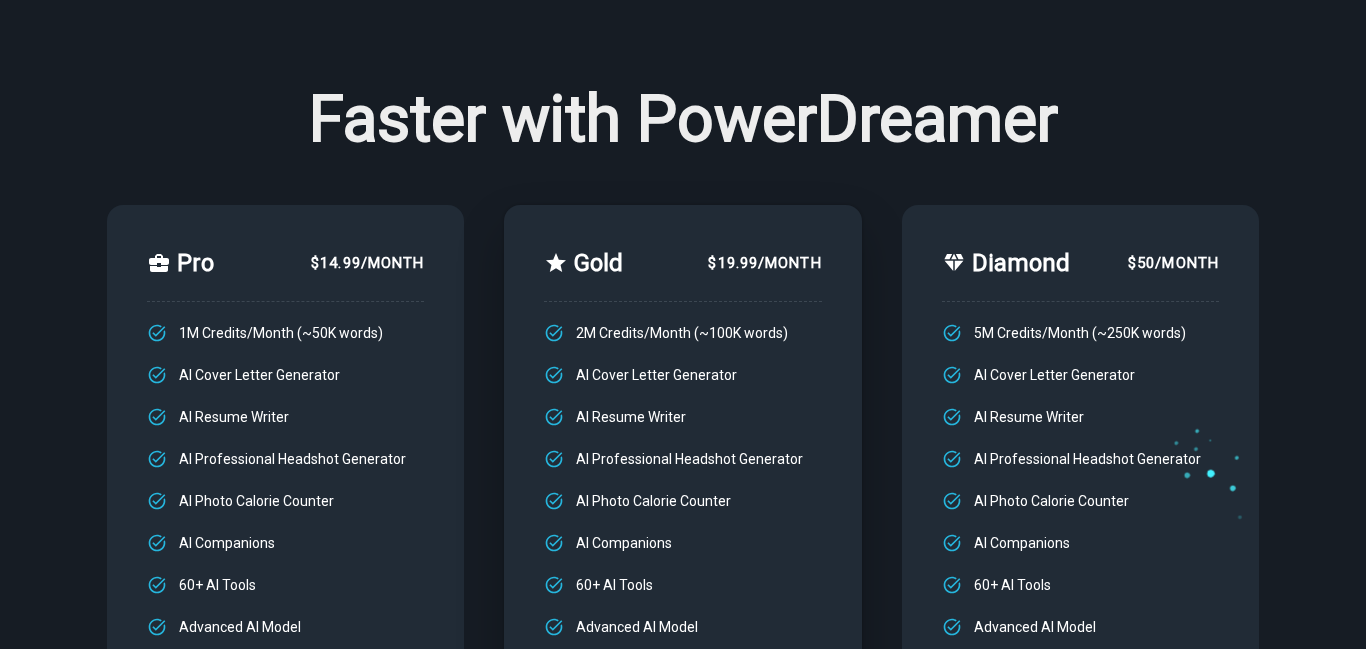 scroll, scrollTop: 460, scrollLeft: 0, axis: vertical 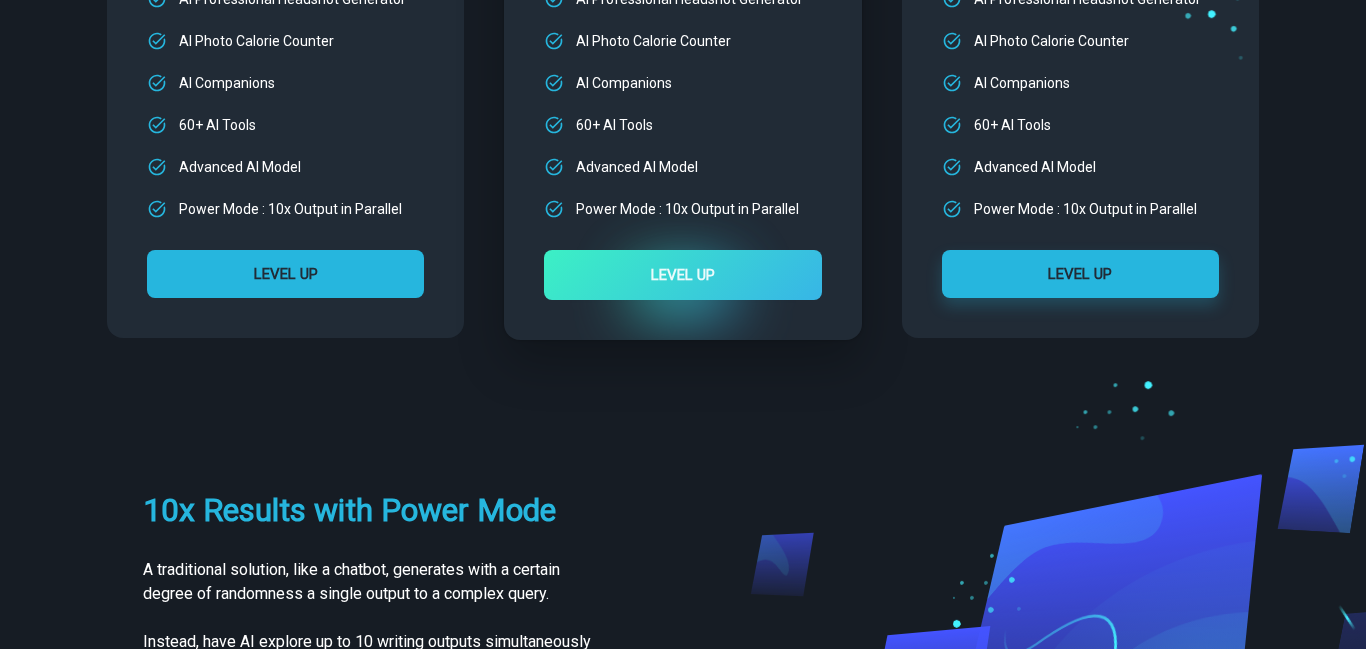 click on "LEVEL UP" at bounding box center (285, 274) 